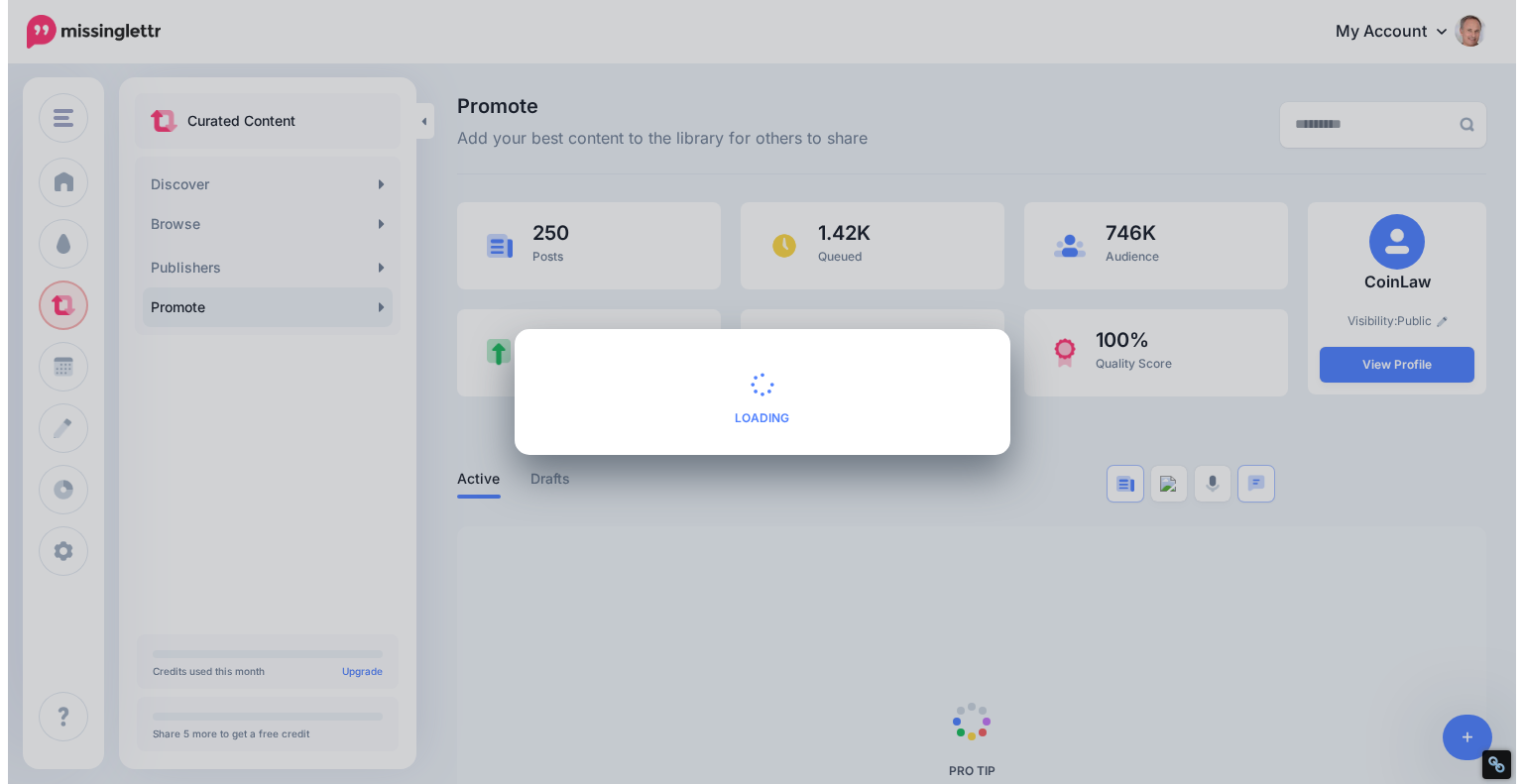 scroll, scrollTop: 0, scrollLeft: 0, axis: both 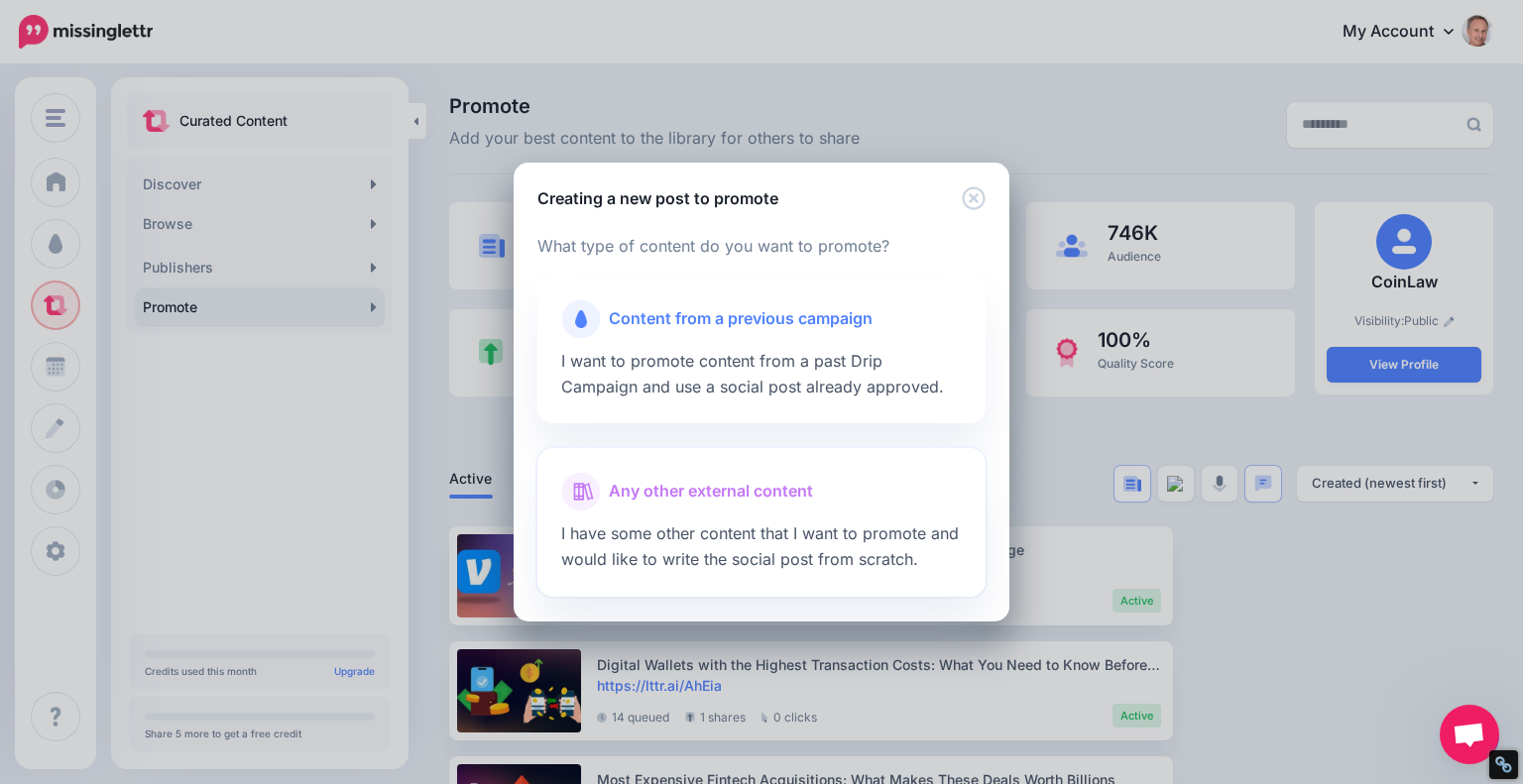 click on "Any other external content" at bounding box center [711, 492] 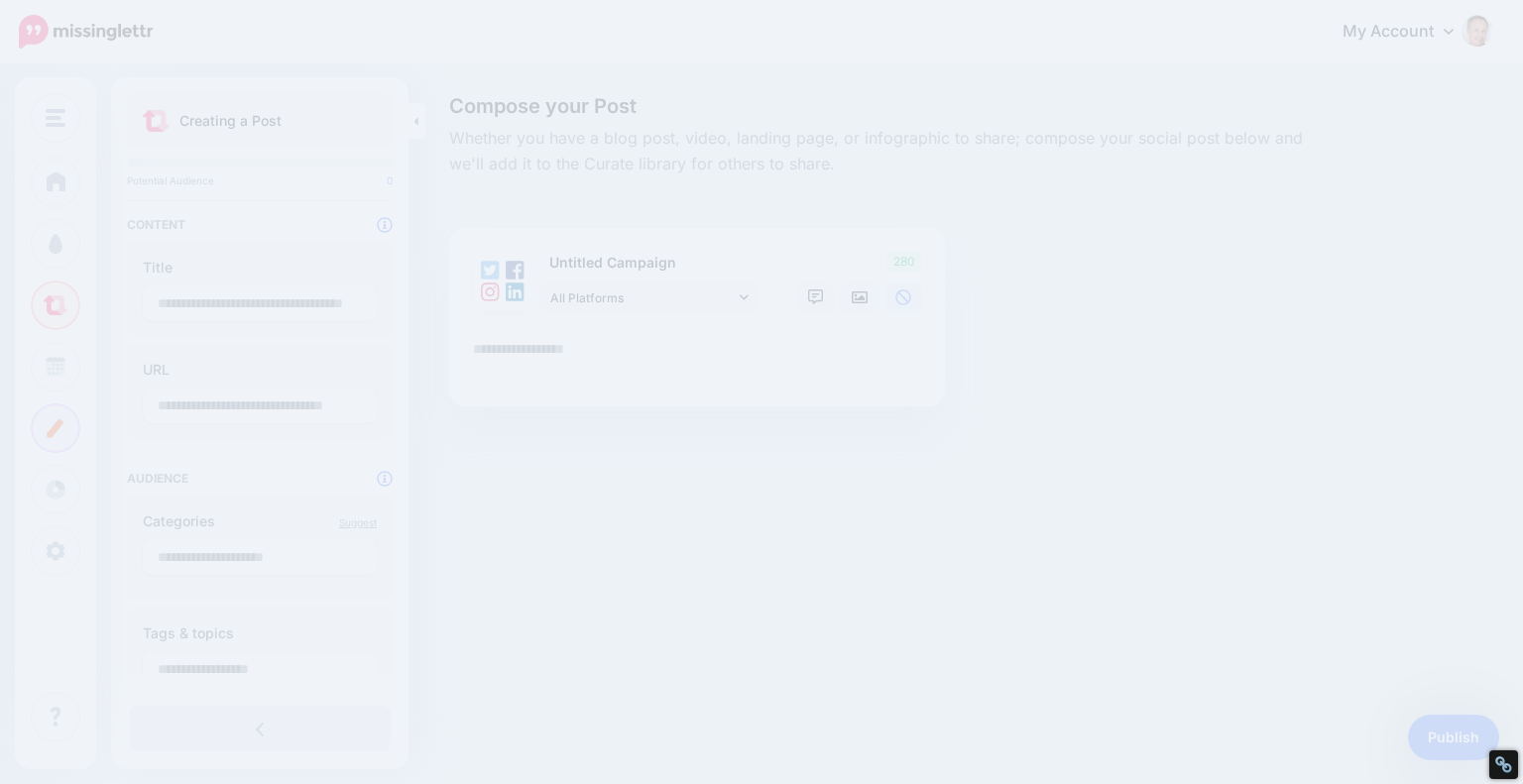 scroll, scrollTop: 0, scrollLeft: 0, axis: both 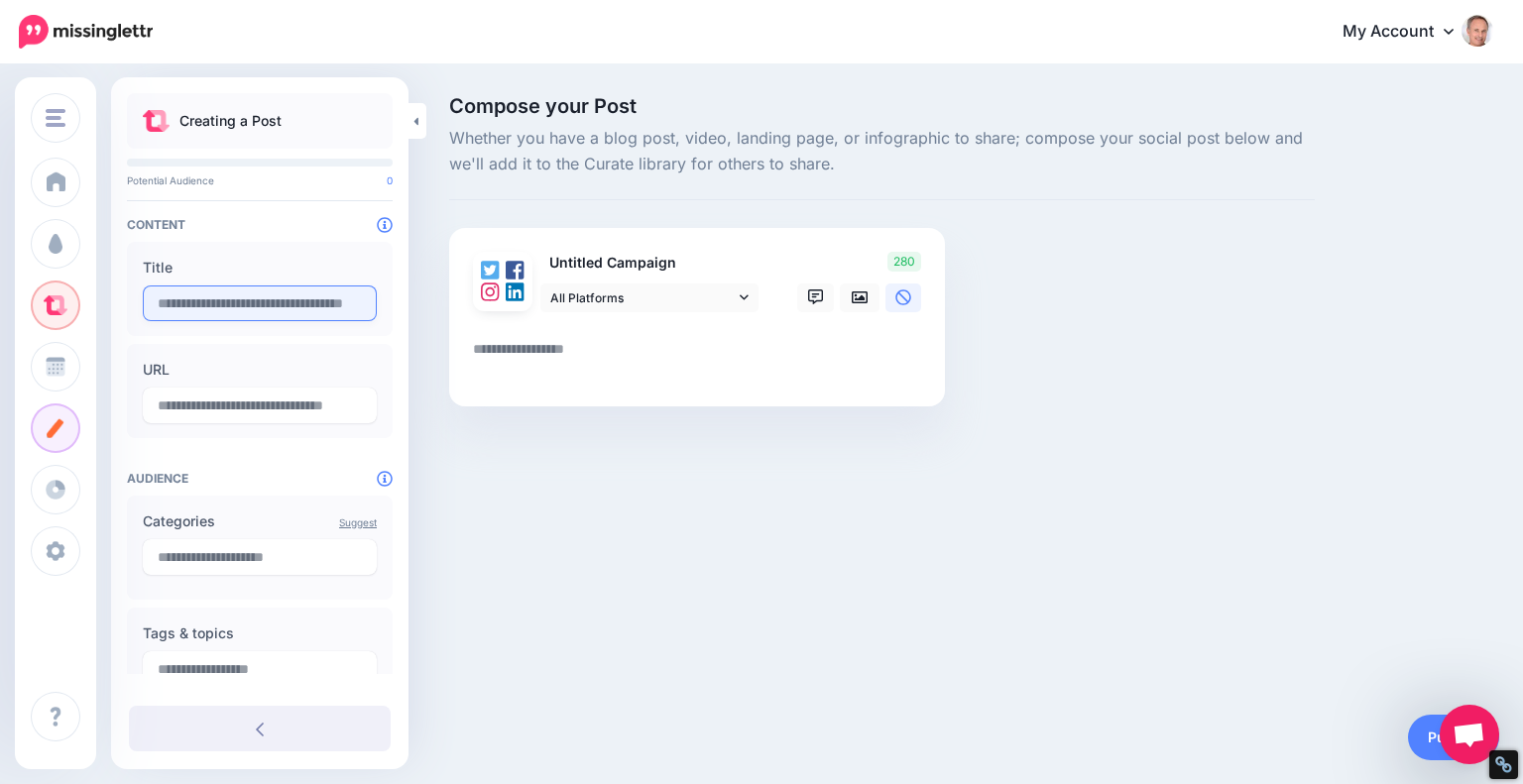 drag, startPoint x: 308, startPoint y: 298, endPoint x: 317, endPoint y: 307, distance: 12.727922 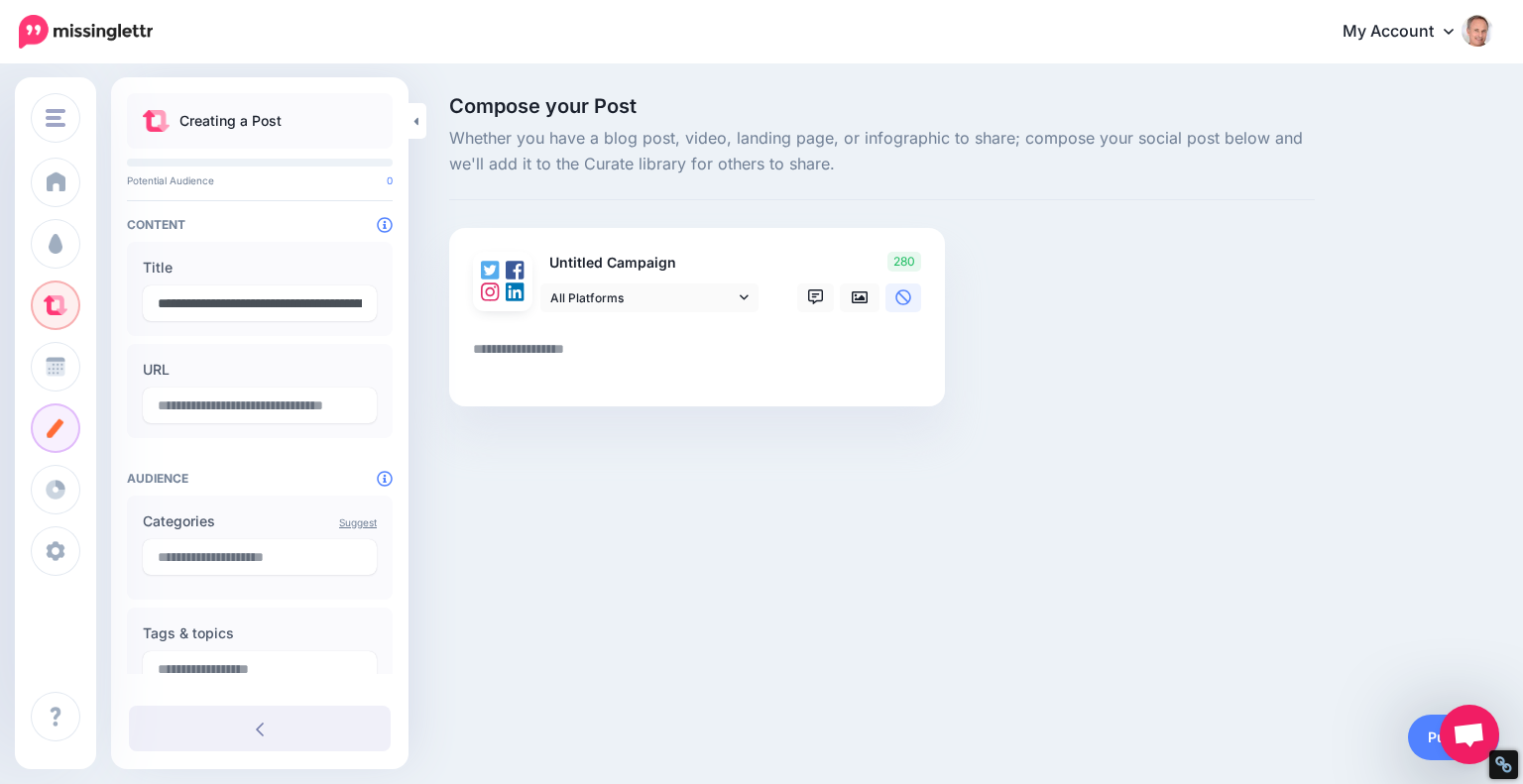 scroll, scrollTop: 0, scrollLeft: 291, axis: horizontal 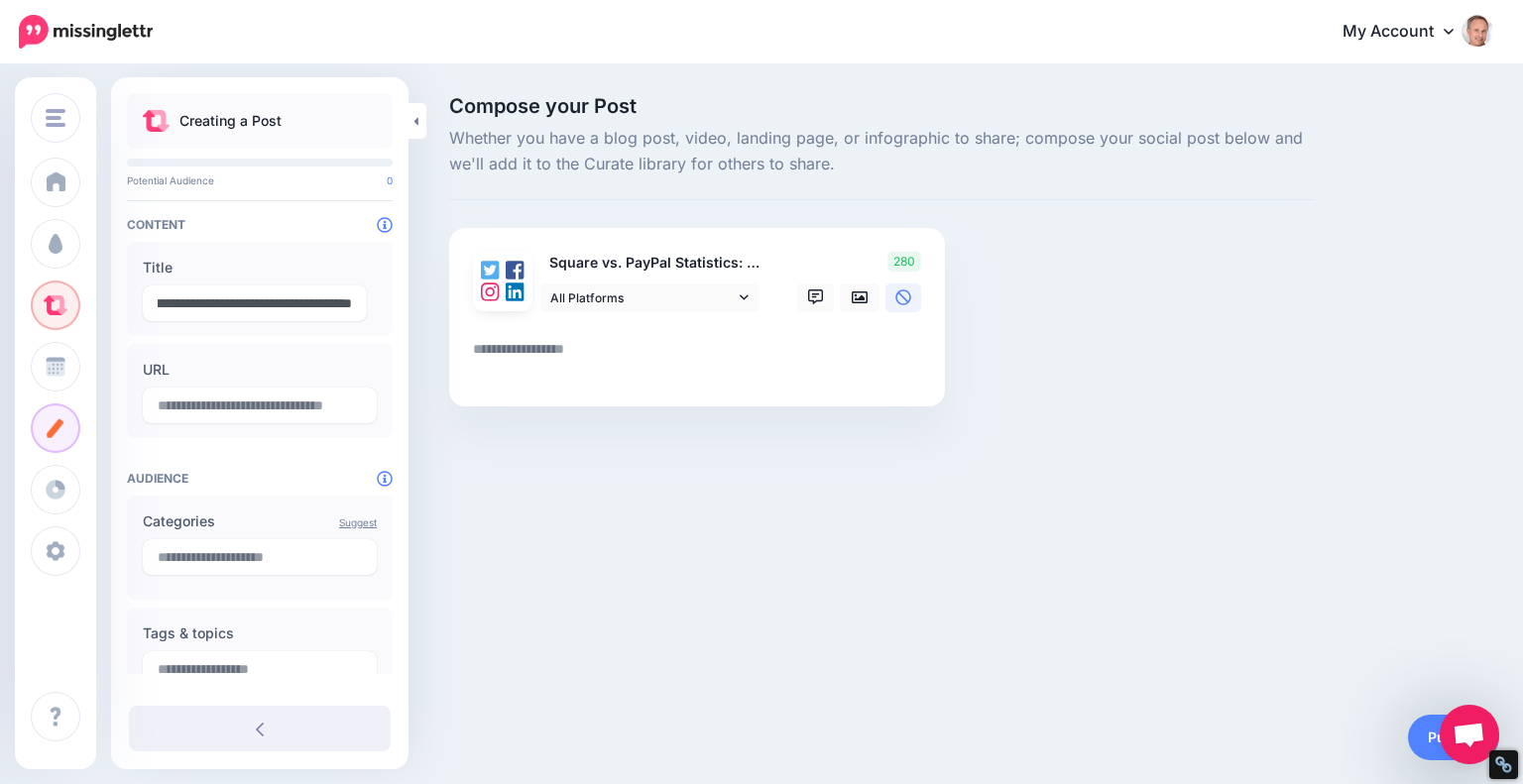 type on "**********" 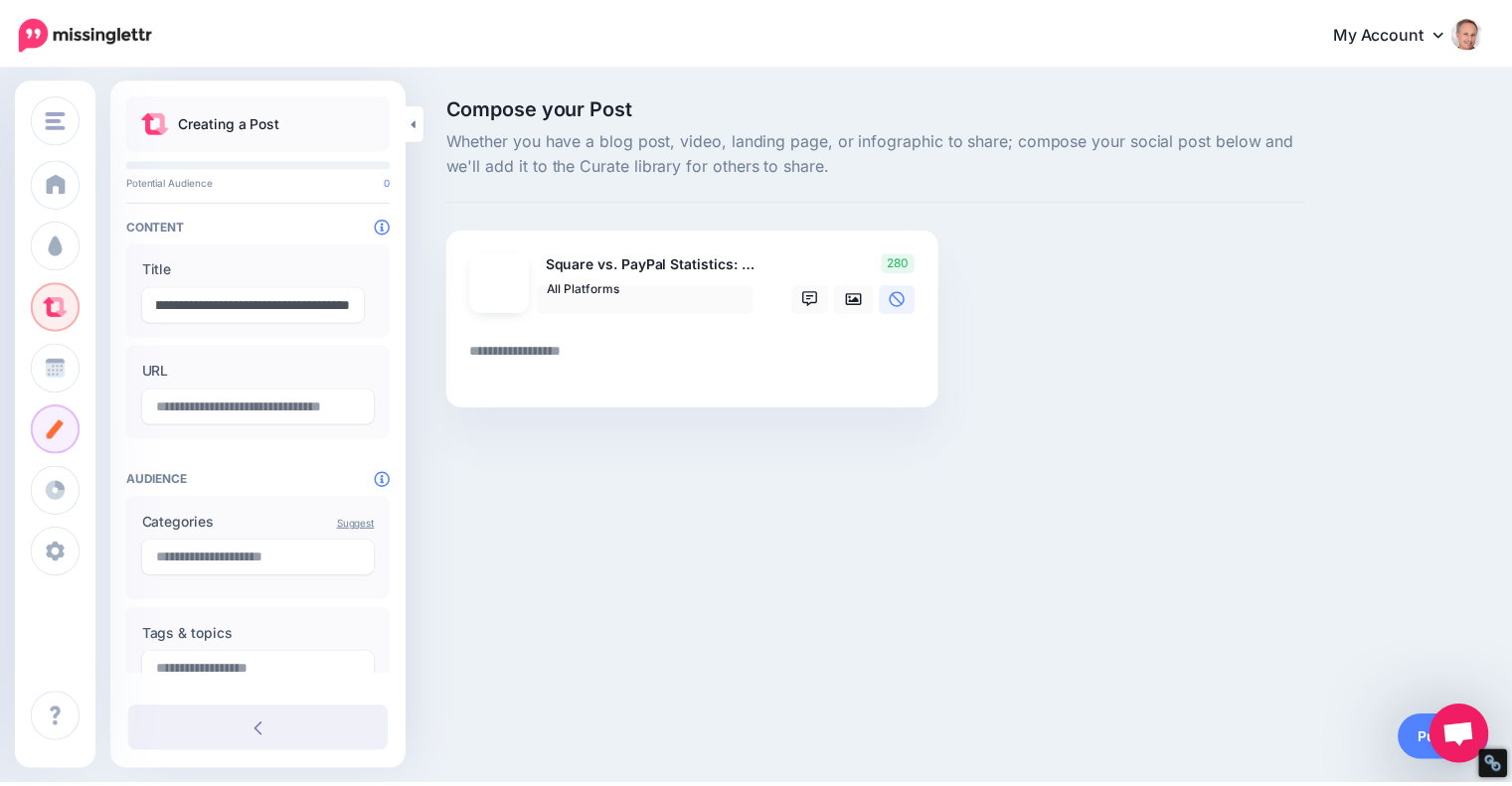 scroll, scrollTop: 0, scrollLeft: 0, axis: both 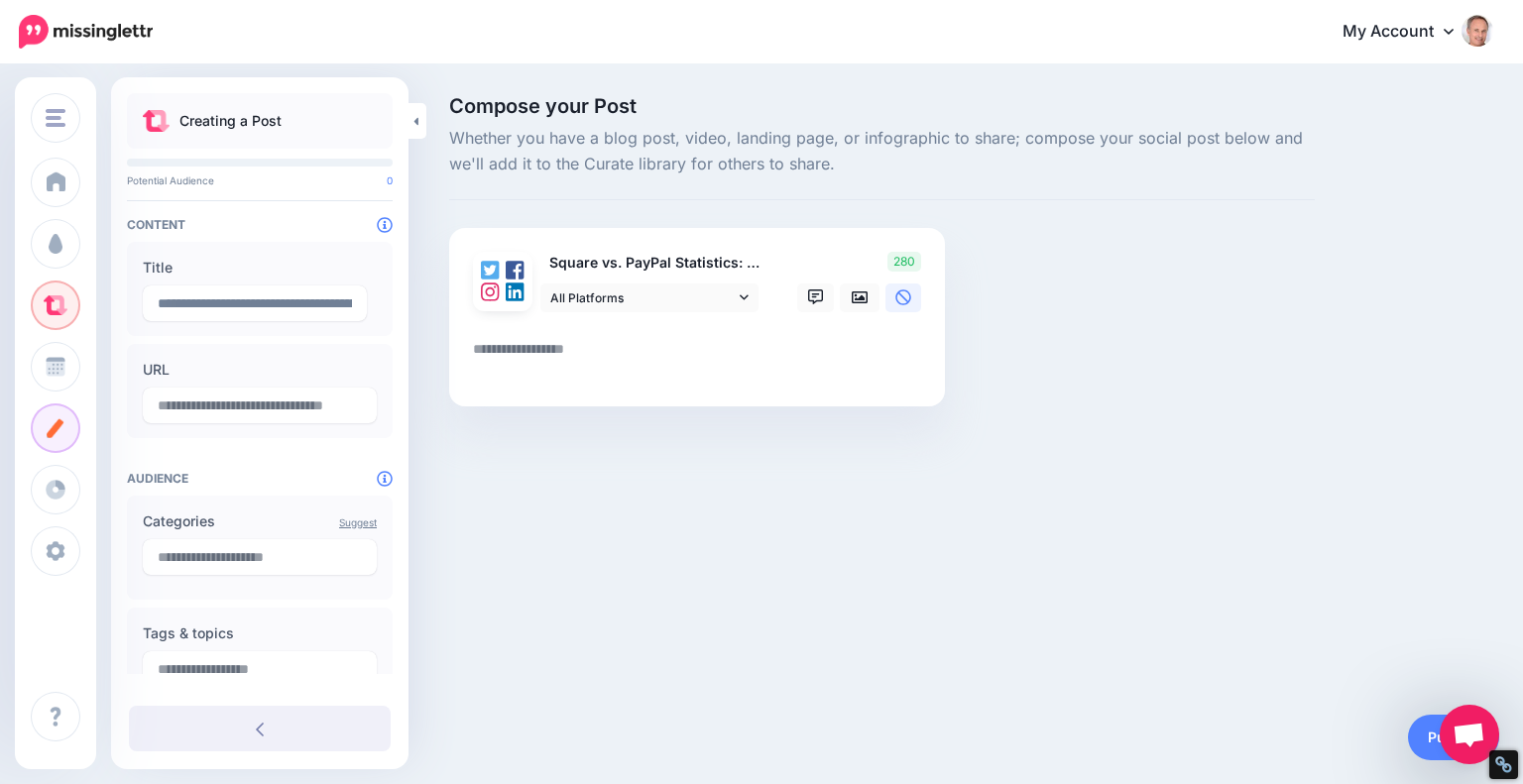 click at bounding box center [701, 356] 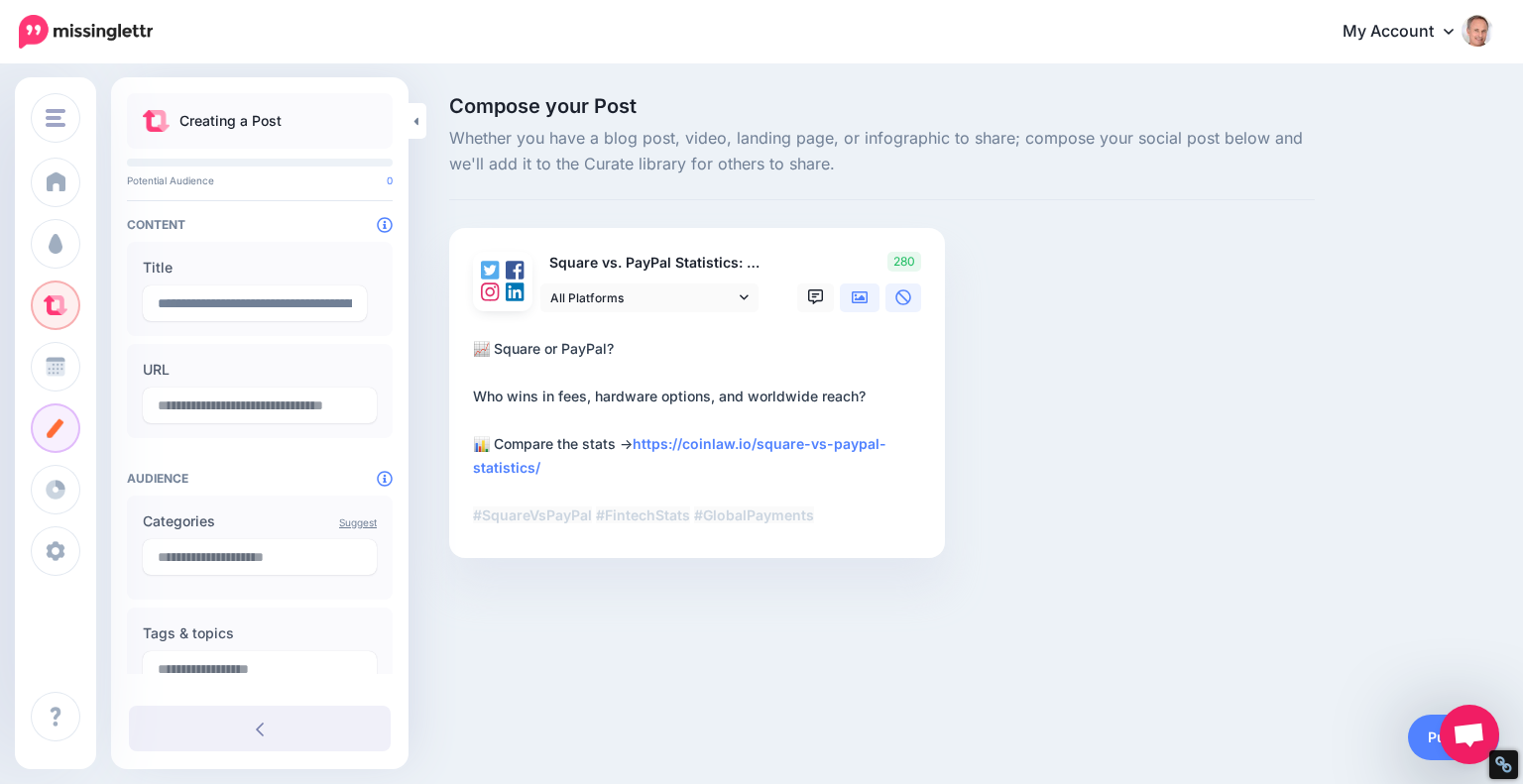 type on "**********" 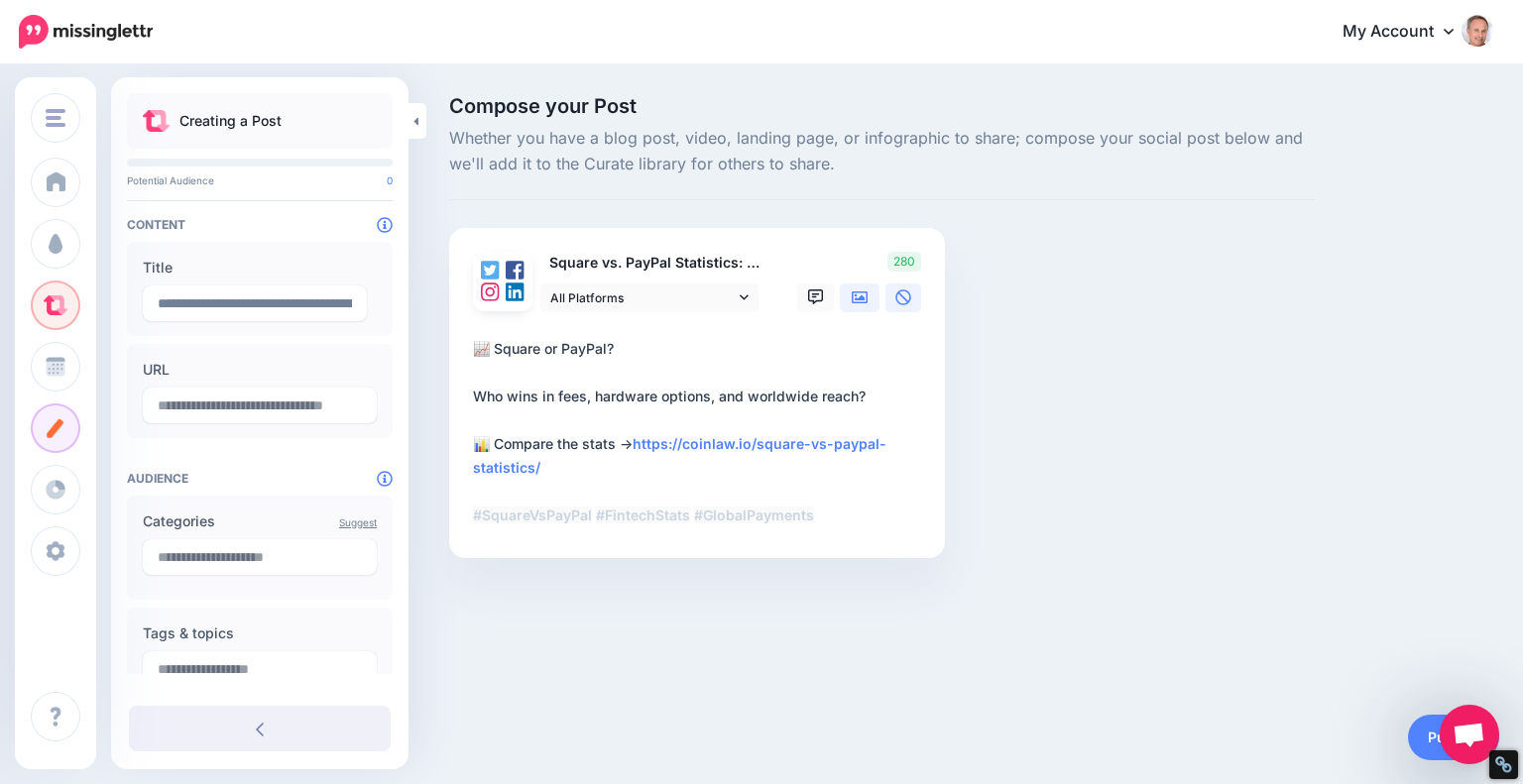 click 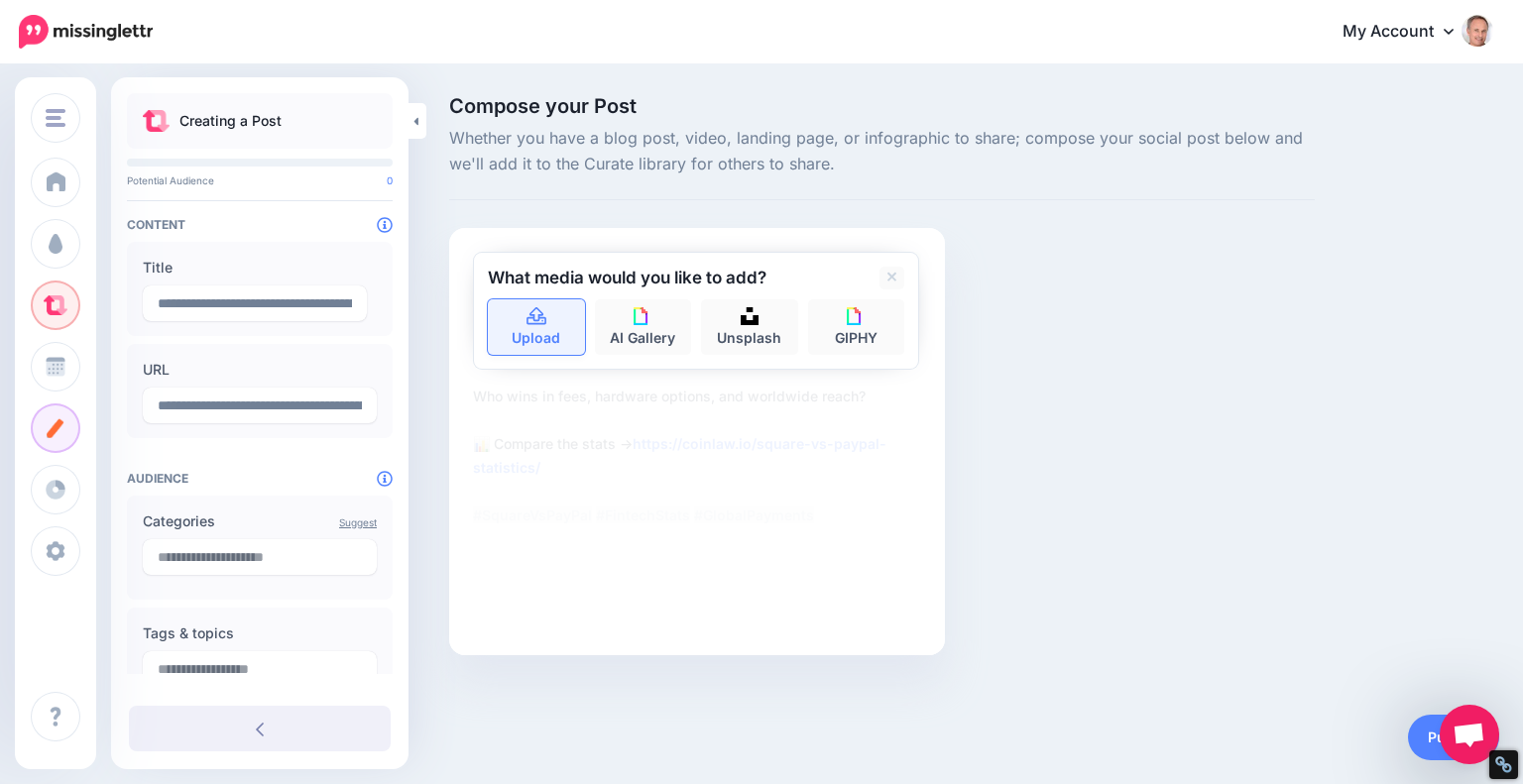 click on "Upload" at bounding box center (536, 327) 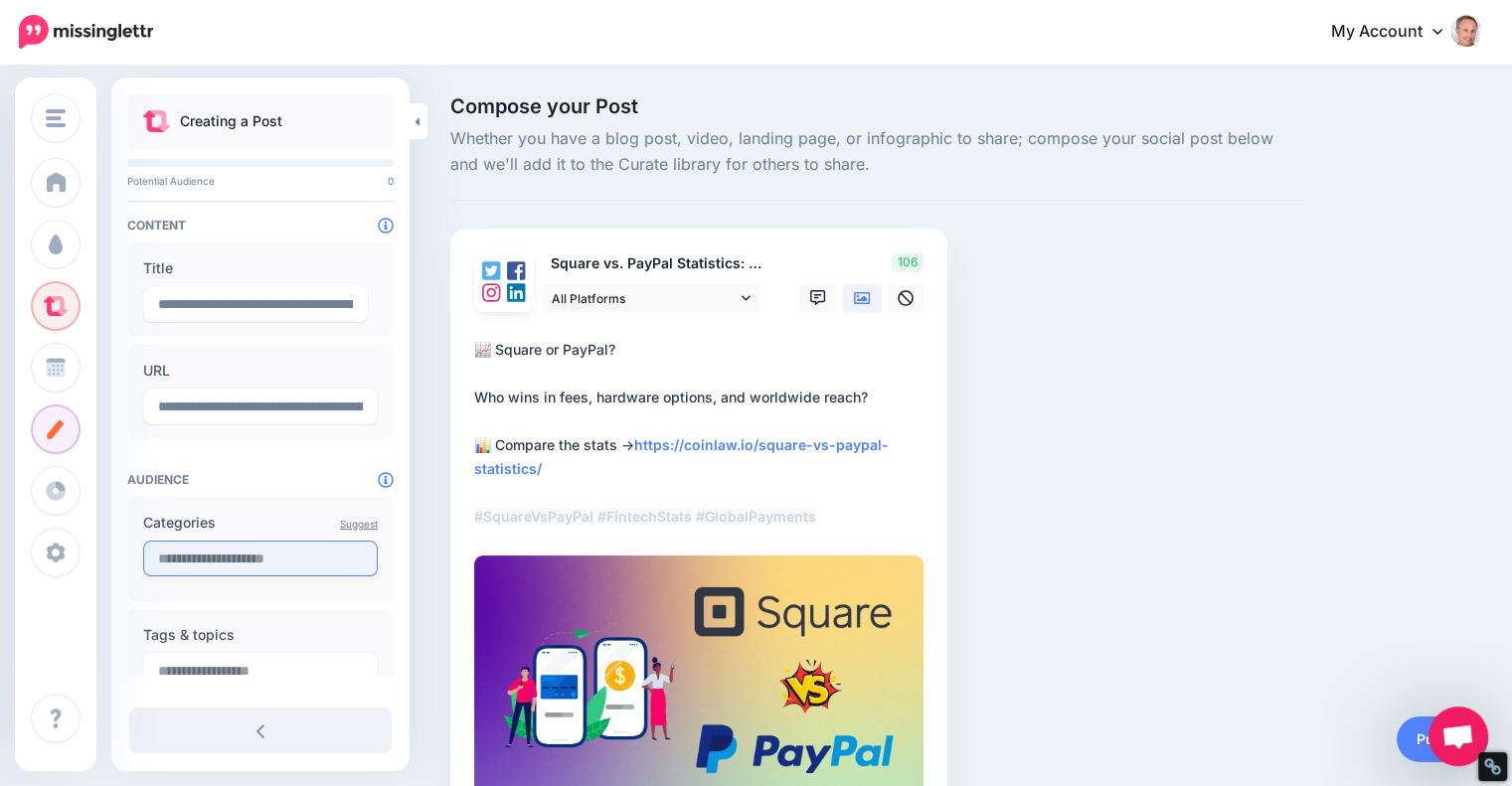 click at bounding box center [260, 558] 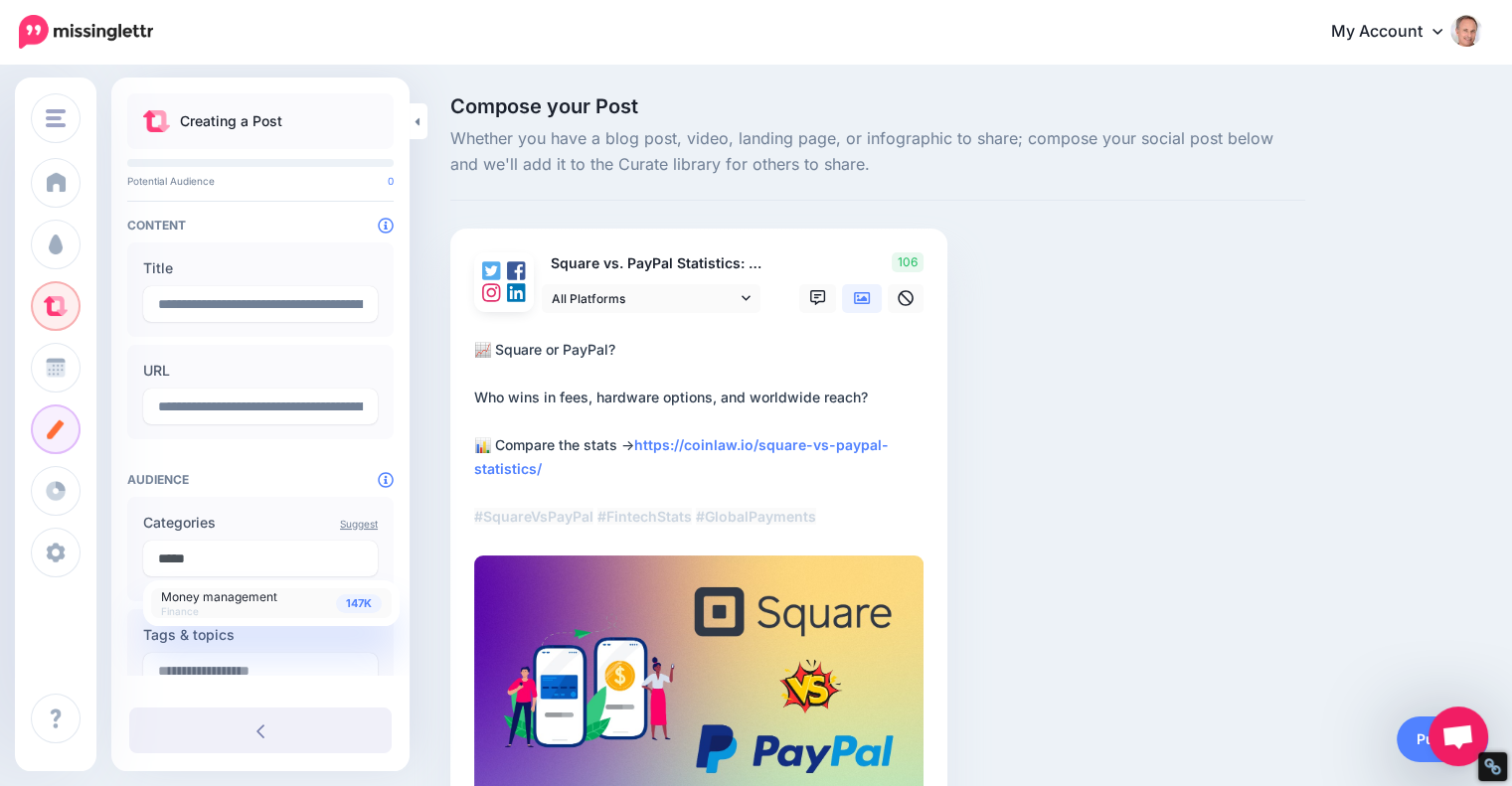 type on "*****" 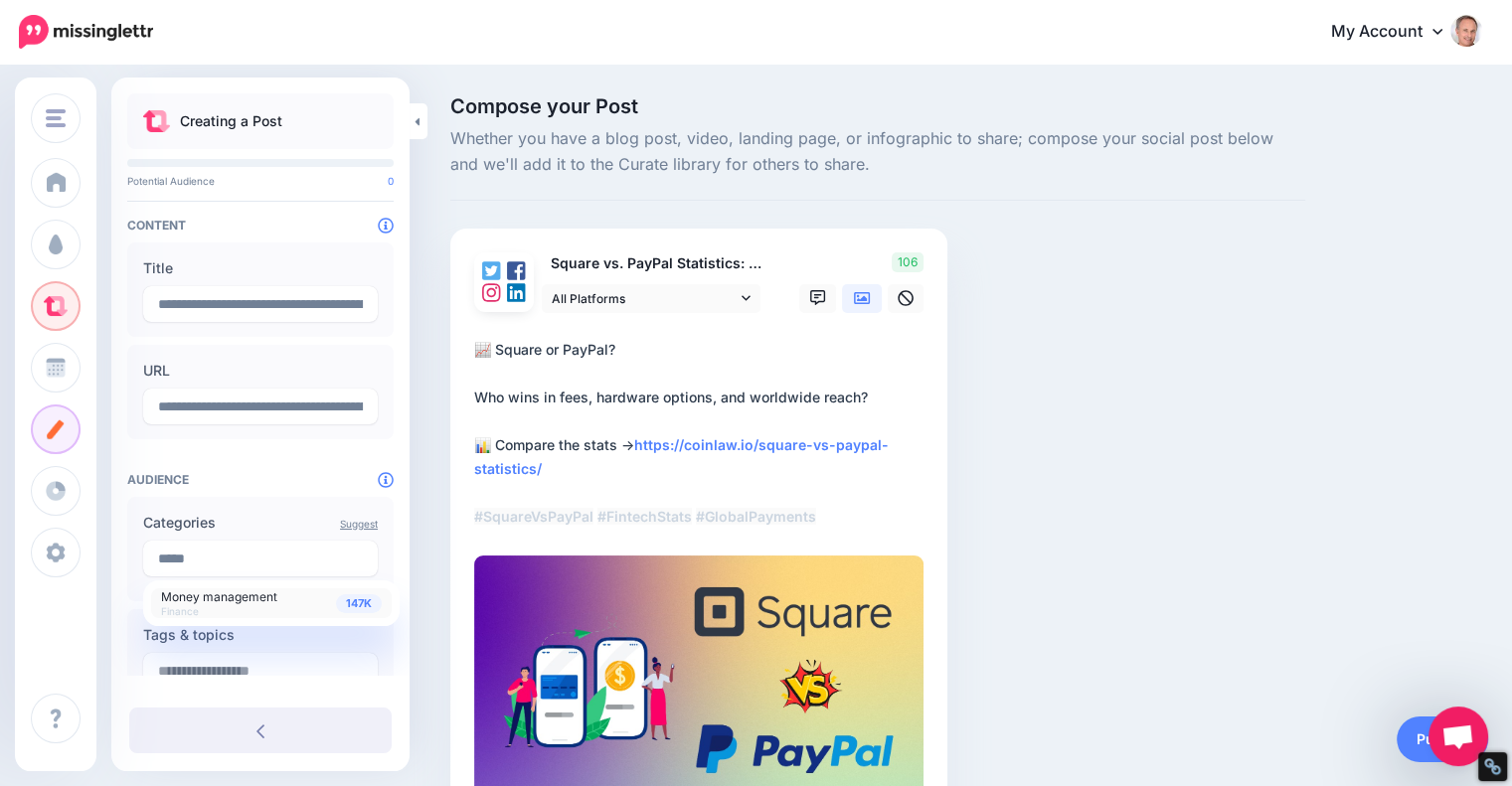 click on "Money management" at bounding box center [219, 596] 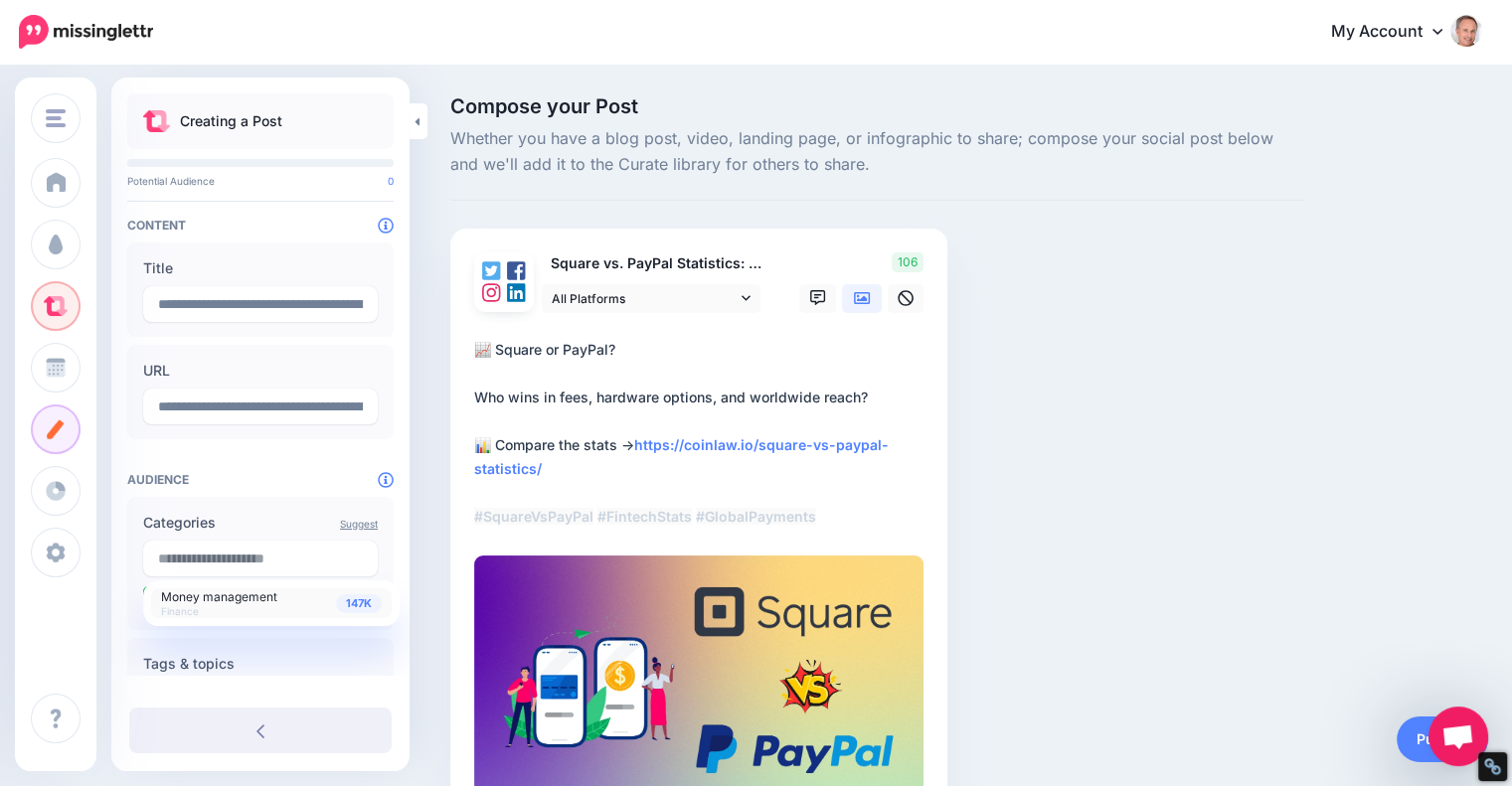 click on "**********" at bounding box center (703, 433) 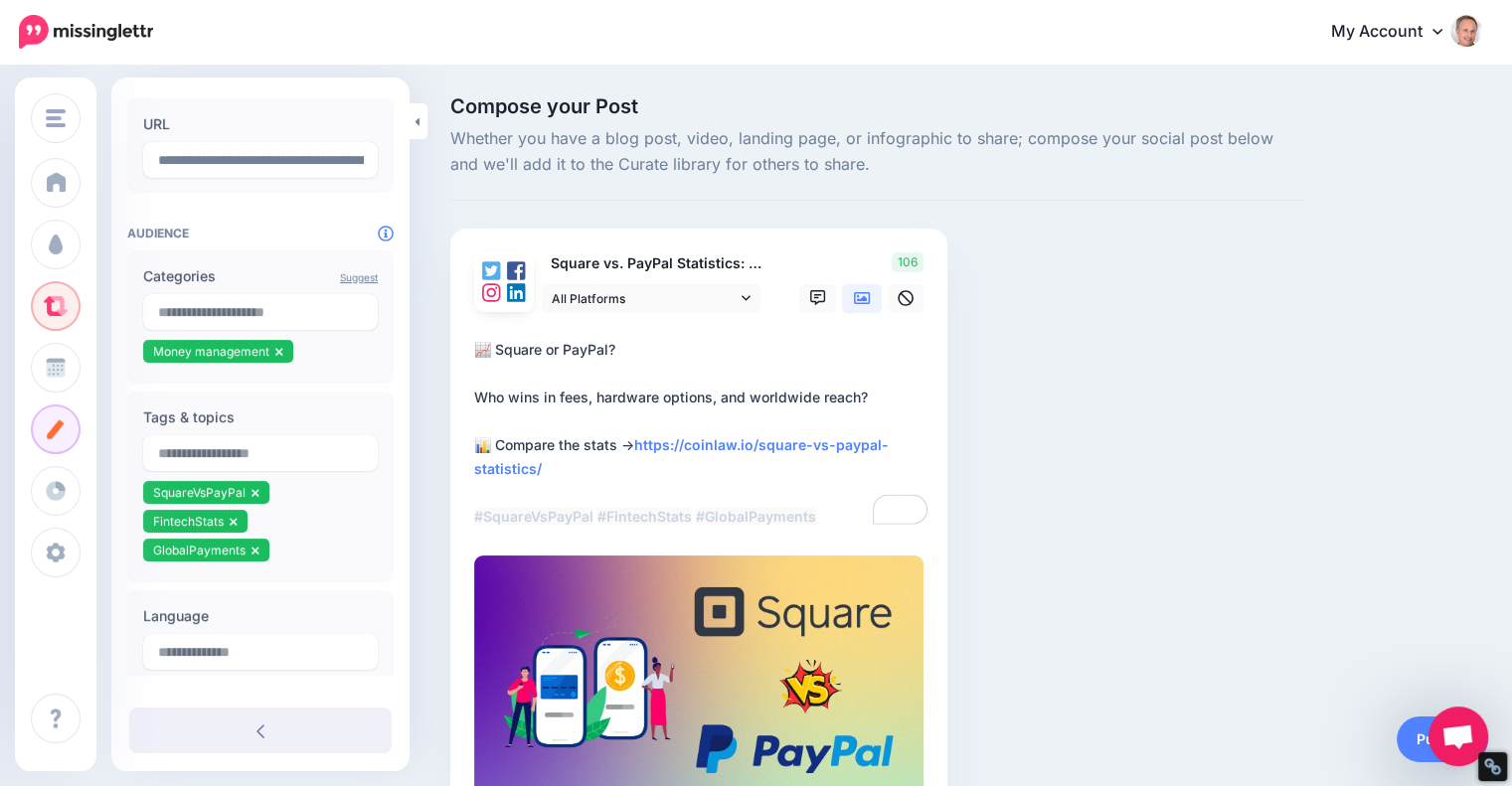 scroll, scrollTop: 274, scrollLeft: 0, axis: vertical 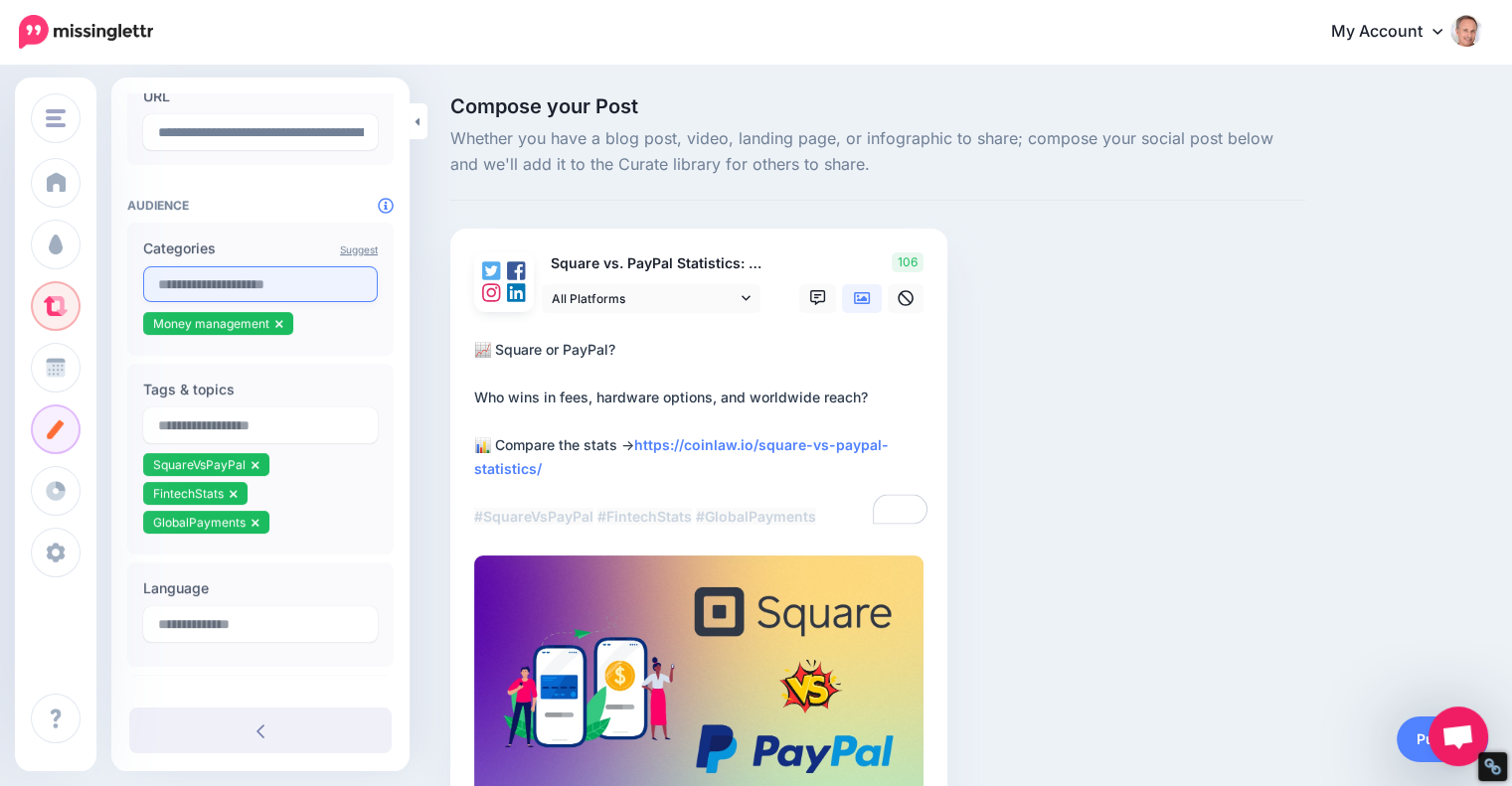 click at bounding box center [260, 284] 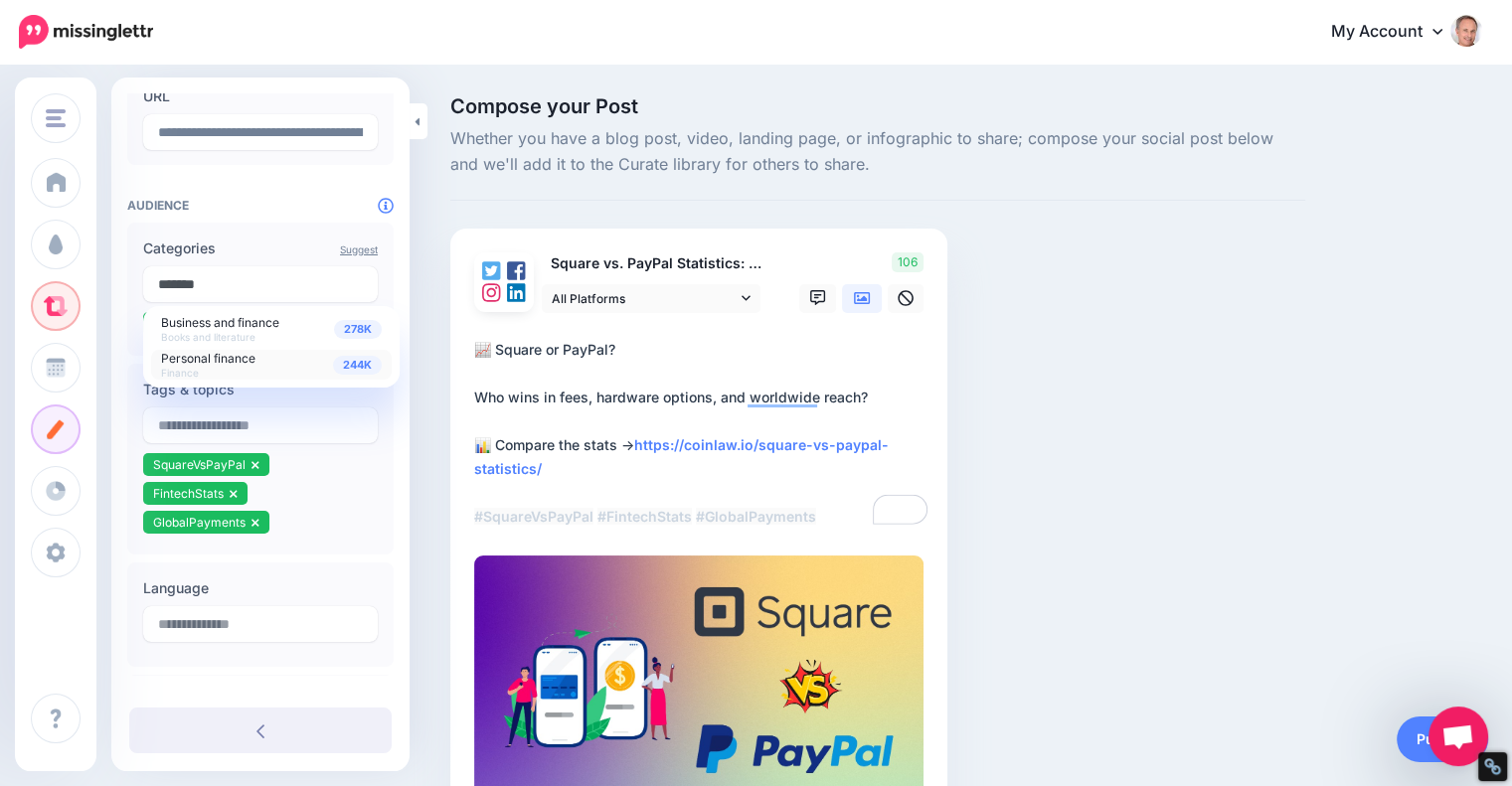 type on "*******" 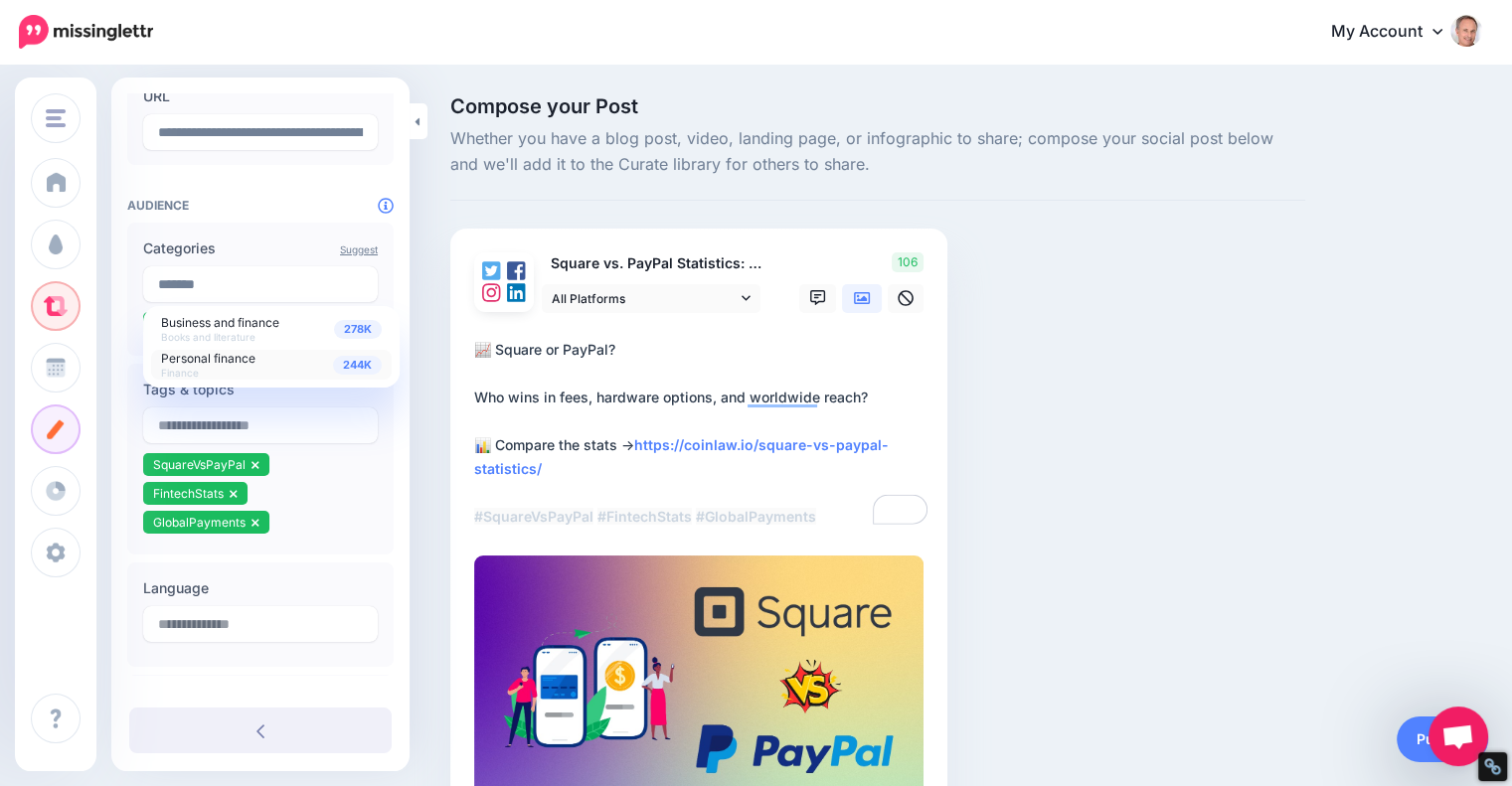 click on "244K
Personal finance
Finance" at bounding box center (271, 365) 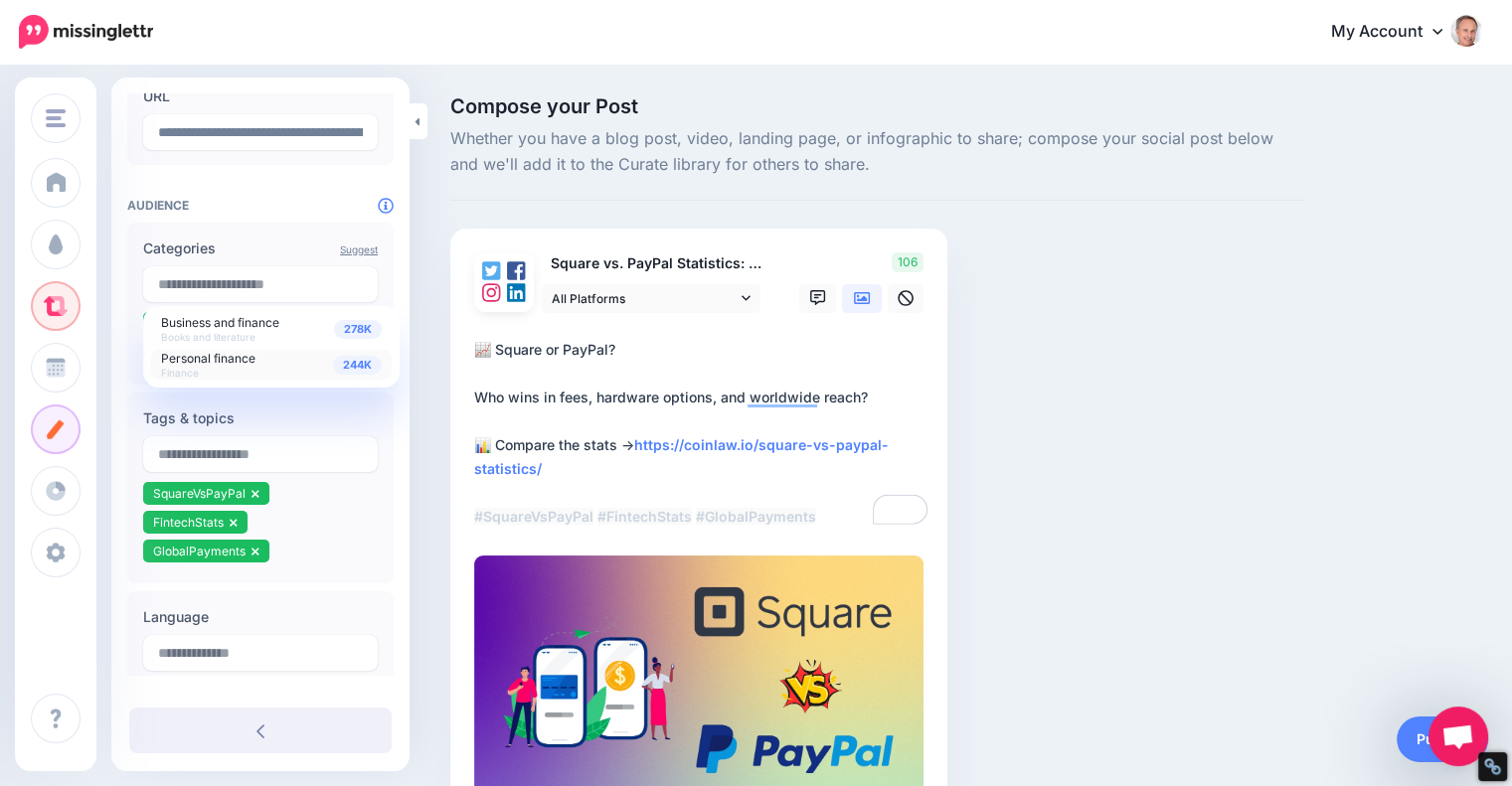 click on "**********" at bounding box center [703, 433] 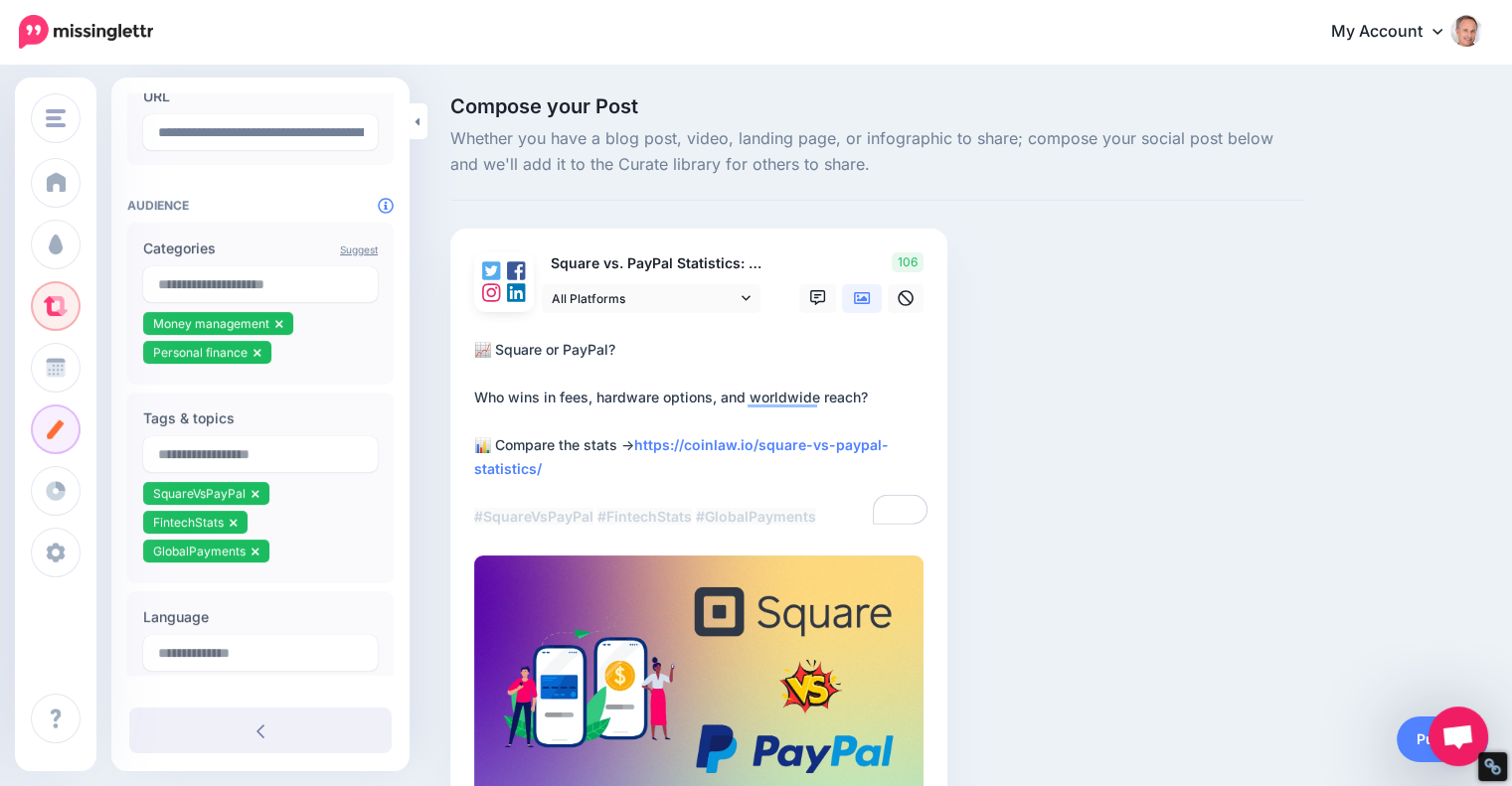 scroll, scrollTop: 429, scrollLeft: 0, axis: vertical 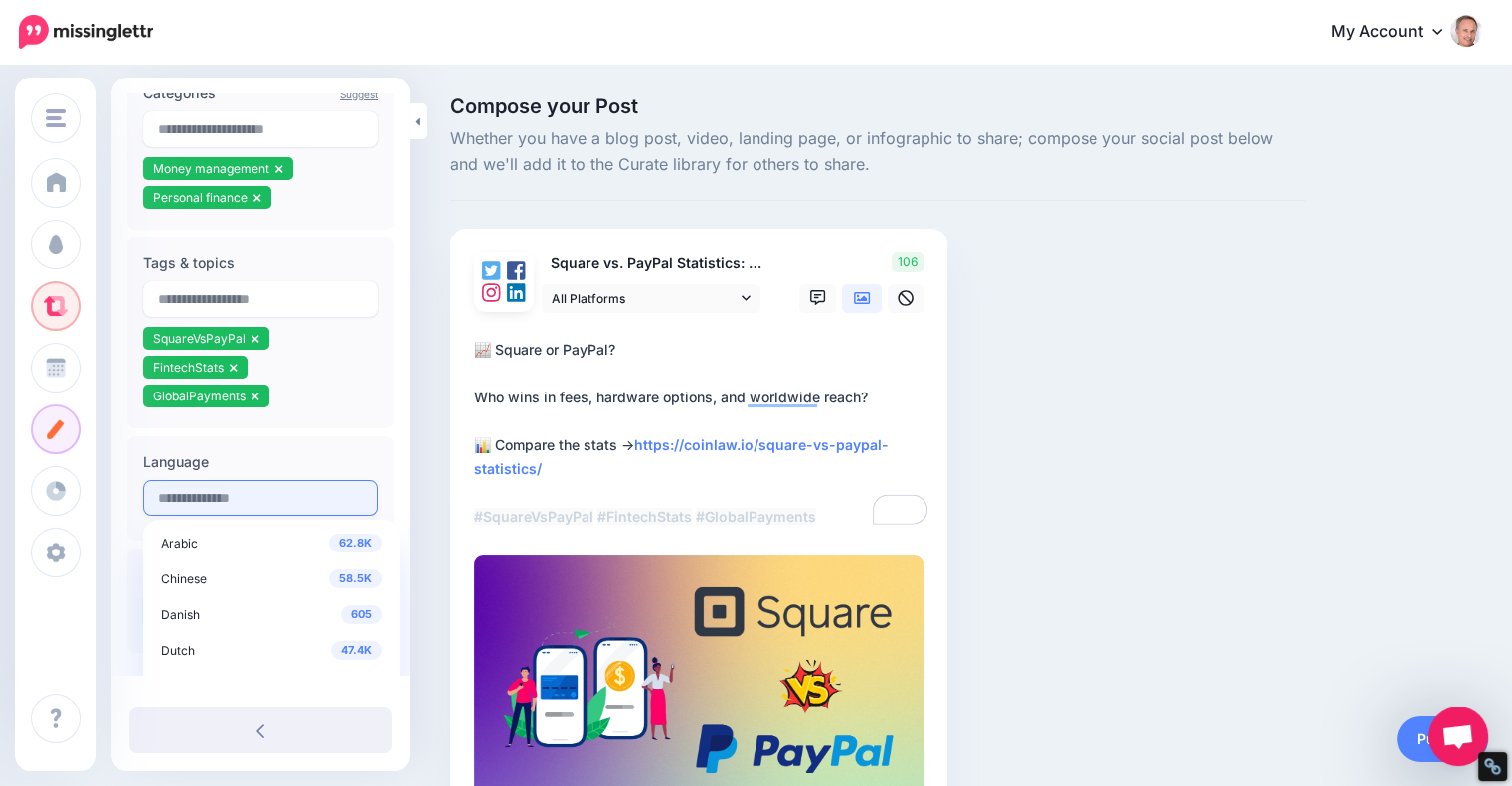 click at bounding box center (260, 498) 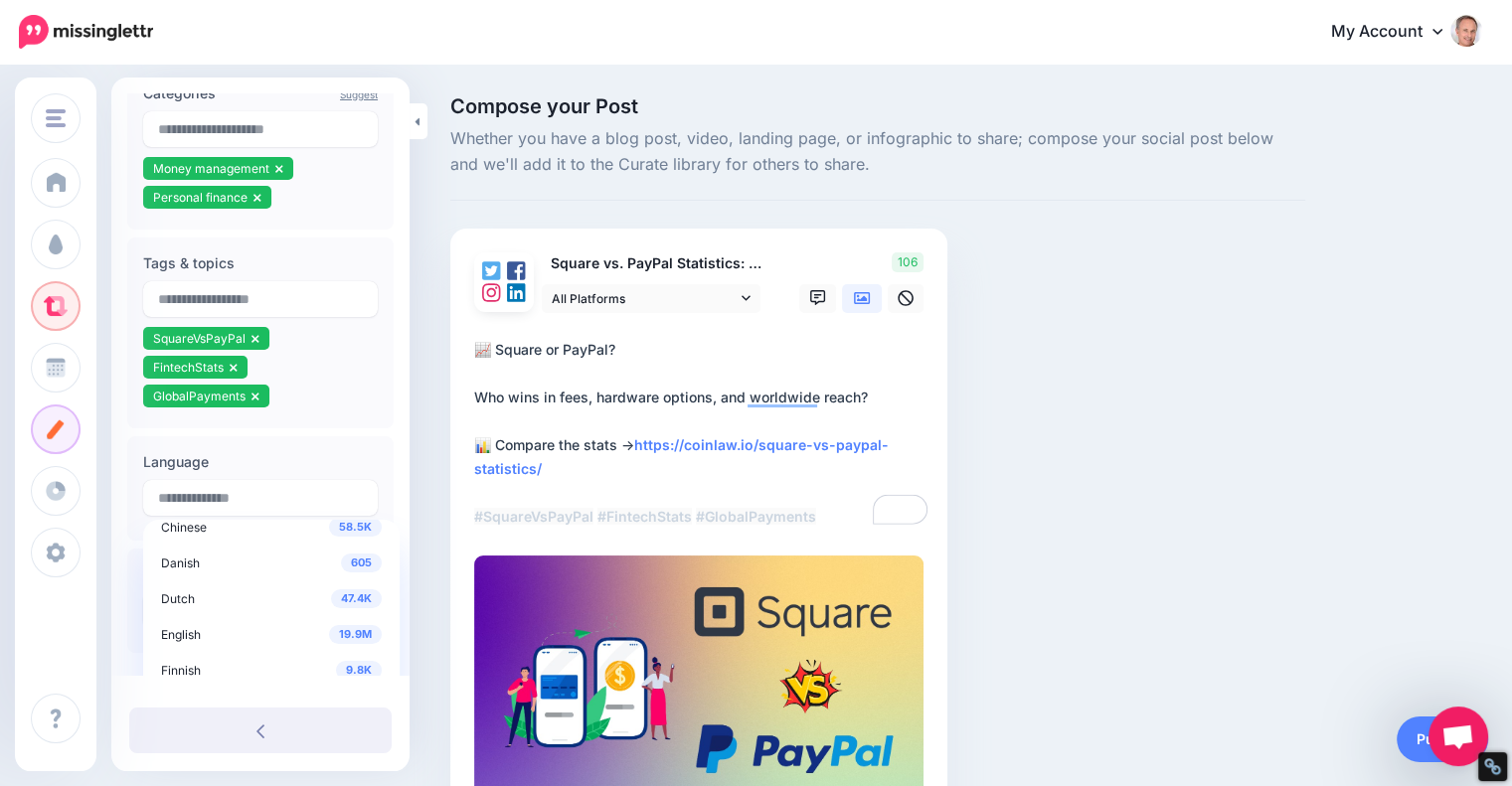 scroll, scrollTop: 76, scrollLeft: 0, axis: vertical 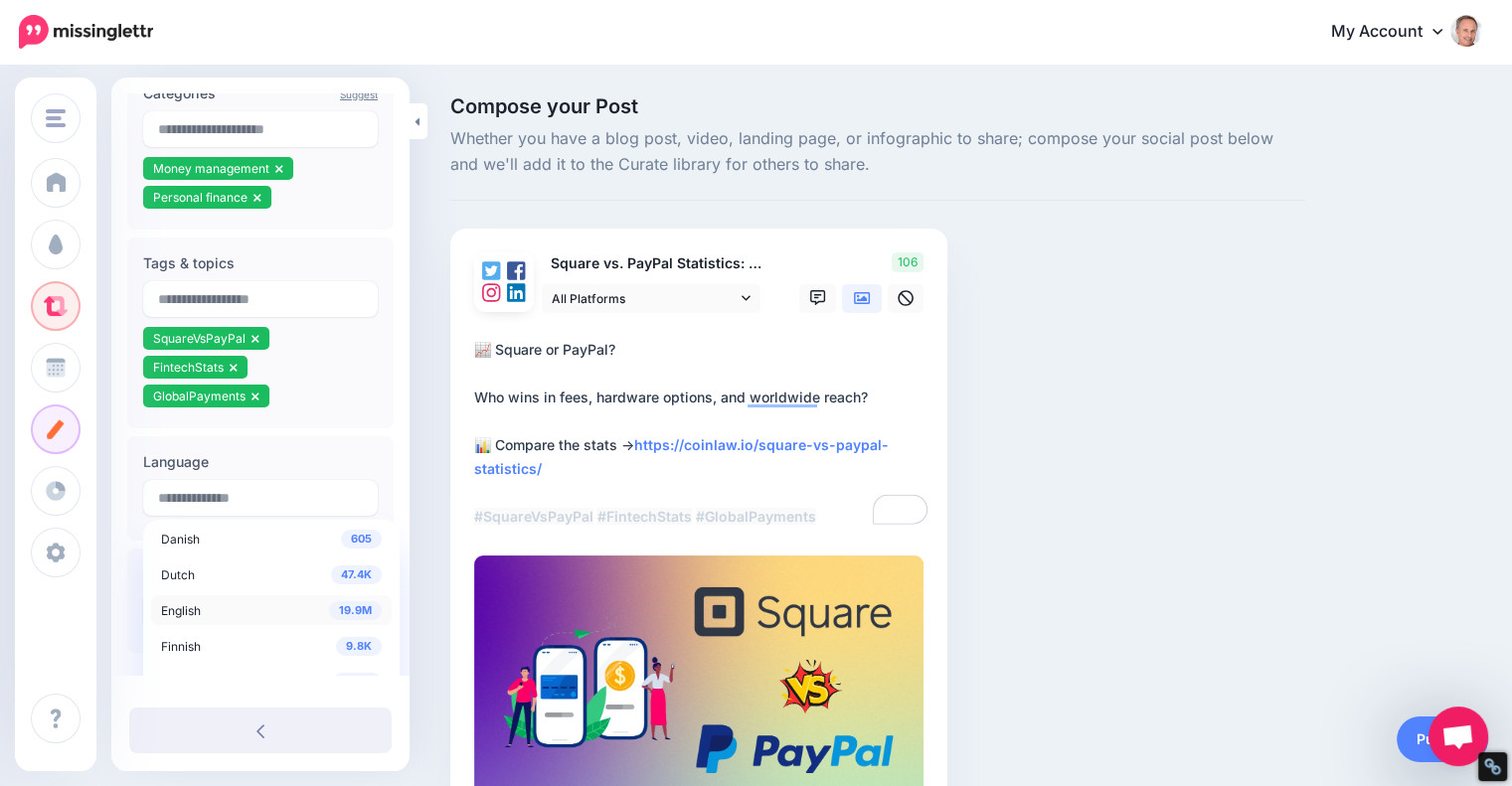 drag, startPoint x: 180, startPoint y: 609, endPoint x: 203, endPoint y: 605, distance: 23.345235 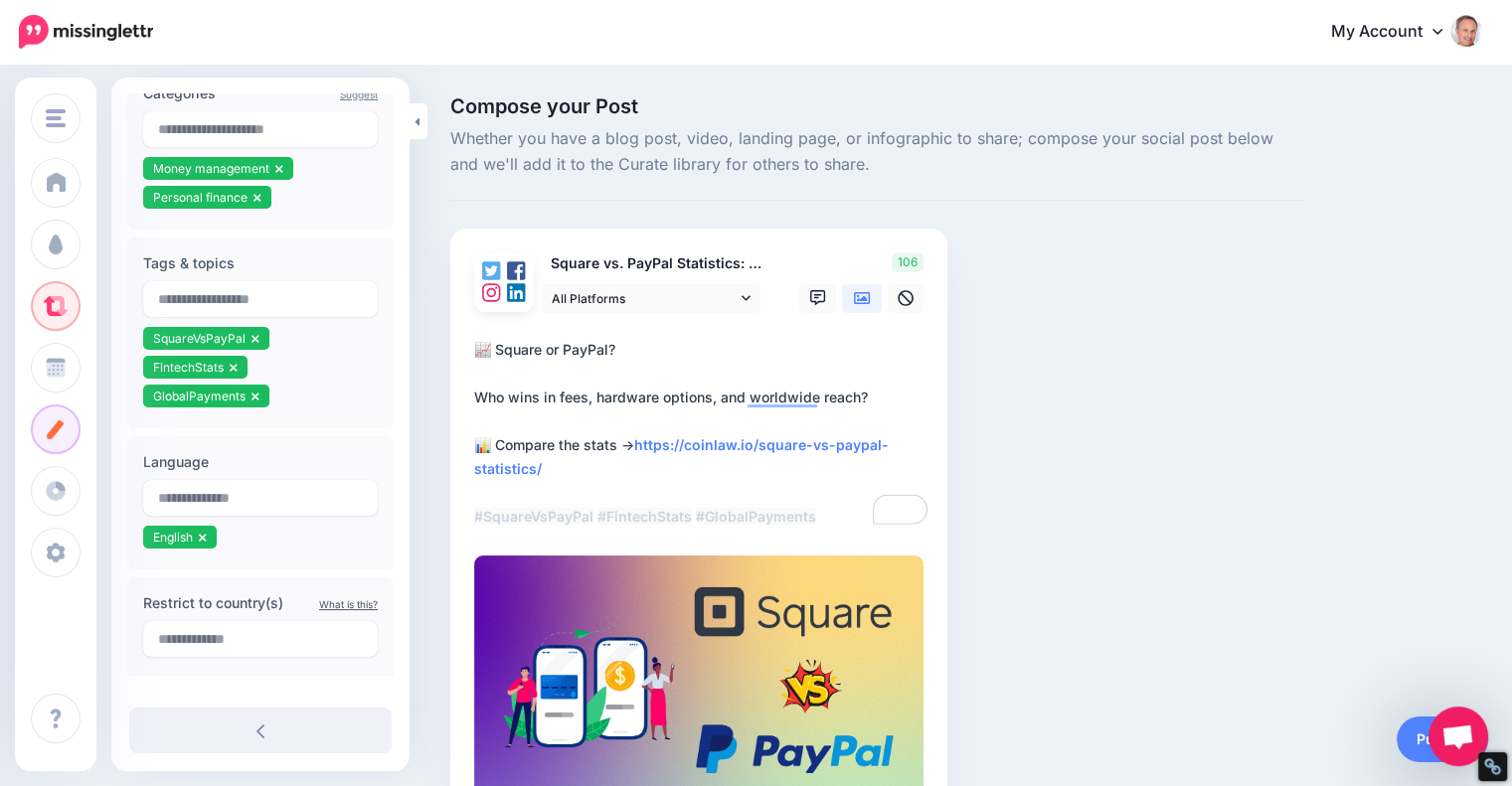 click on "**********" at bounding box center (703, 433) 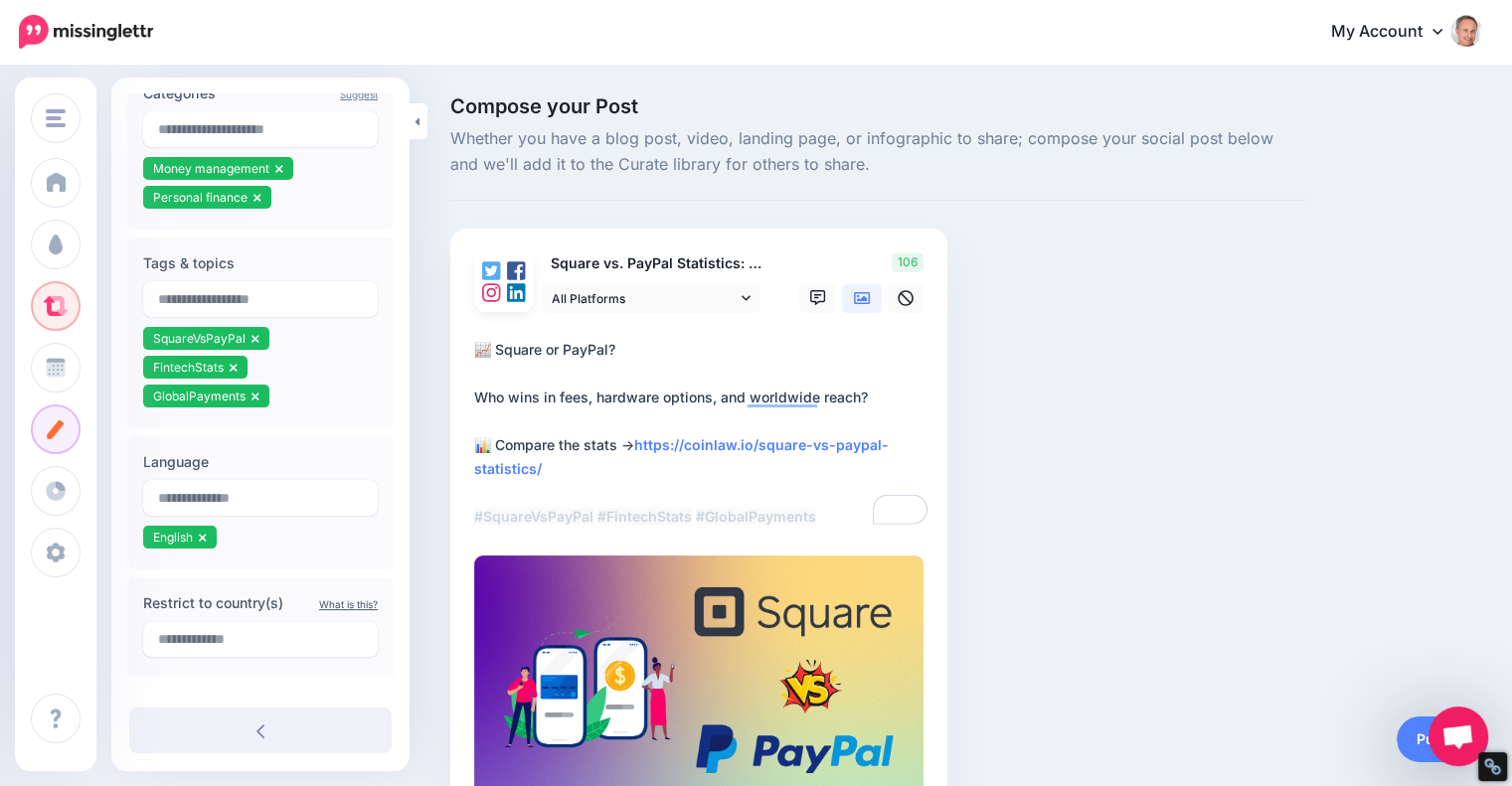 scroll, scrollTop: 458, scrollLeft: 0, axis: vertical 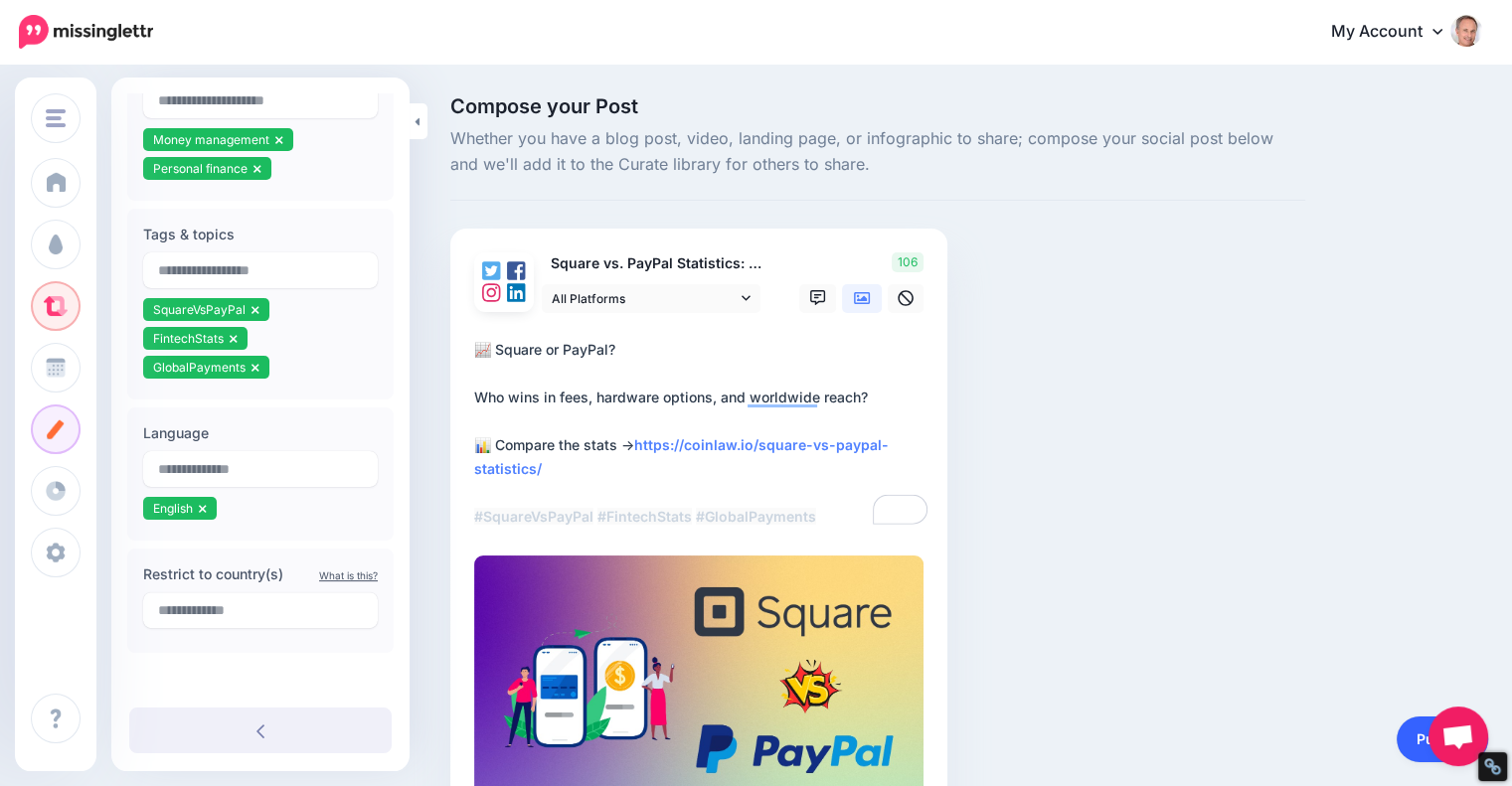 click on "Publish" at bounding box center [1442, 739] 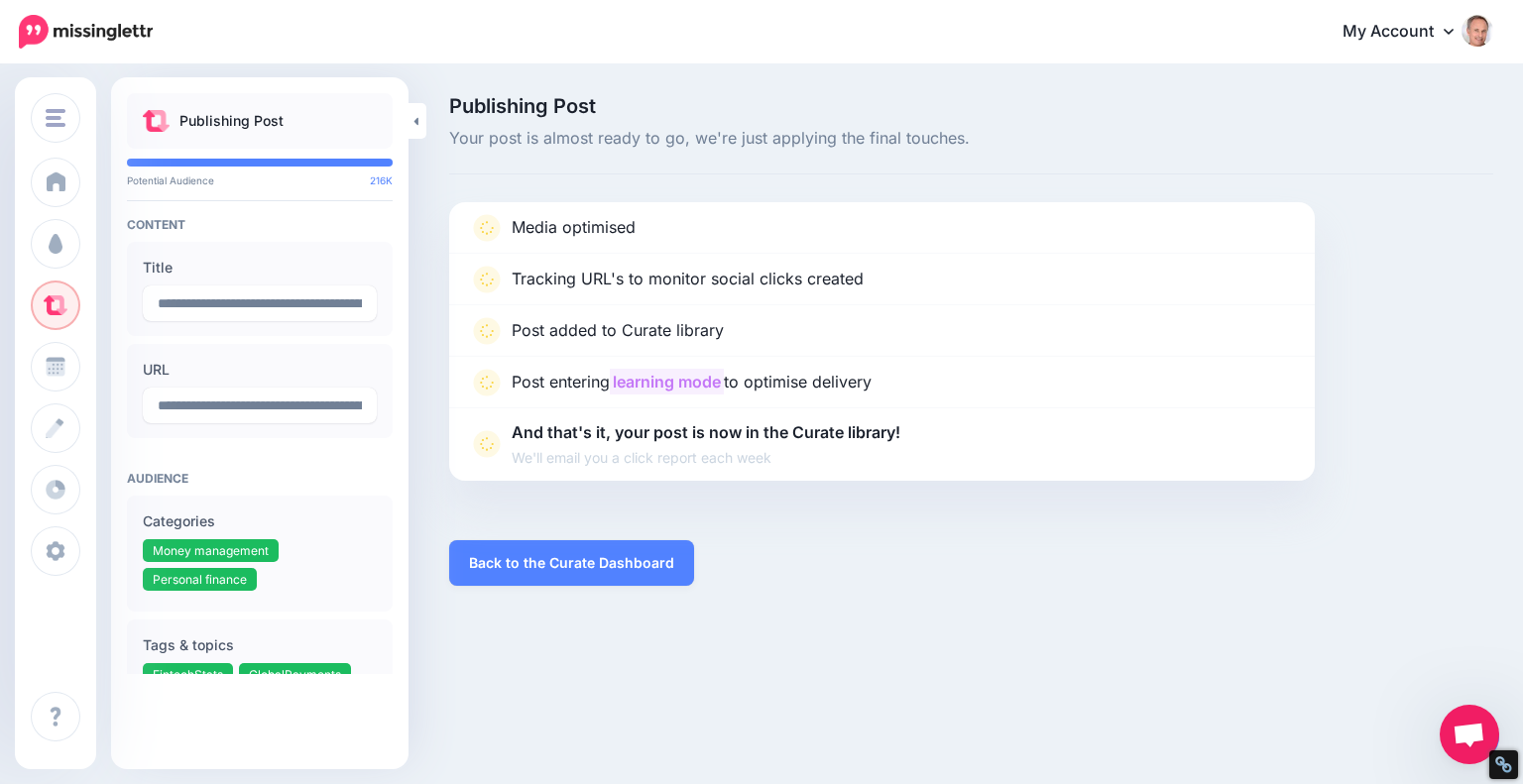 scroll, scrollTop: 0, scrollLeft: 0, axis: both 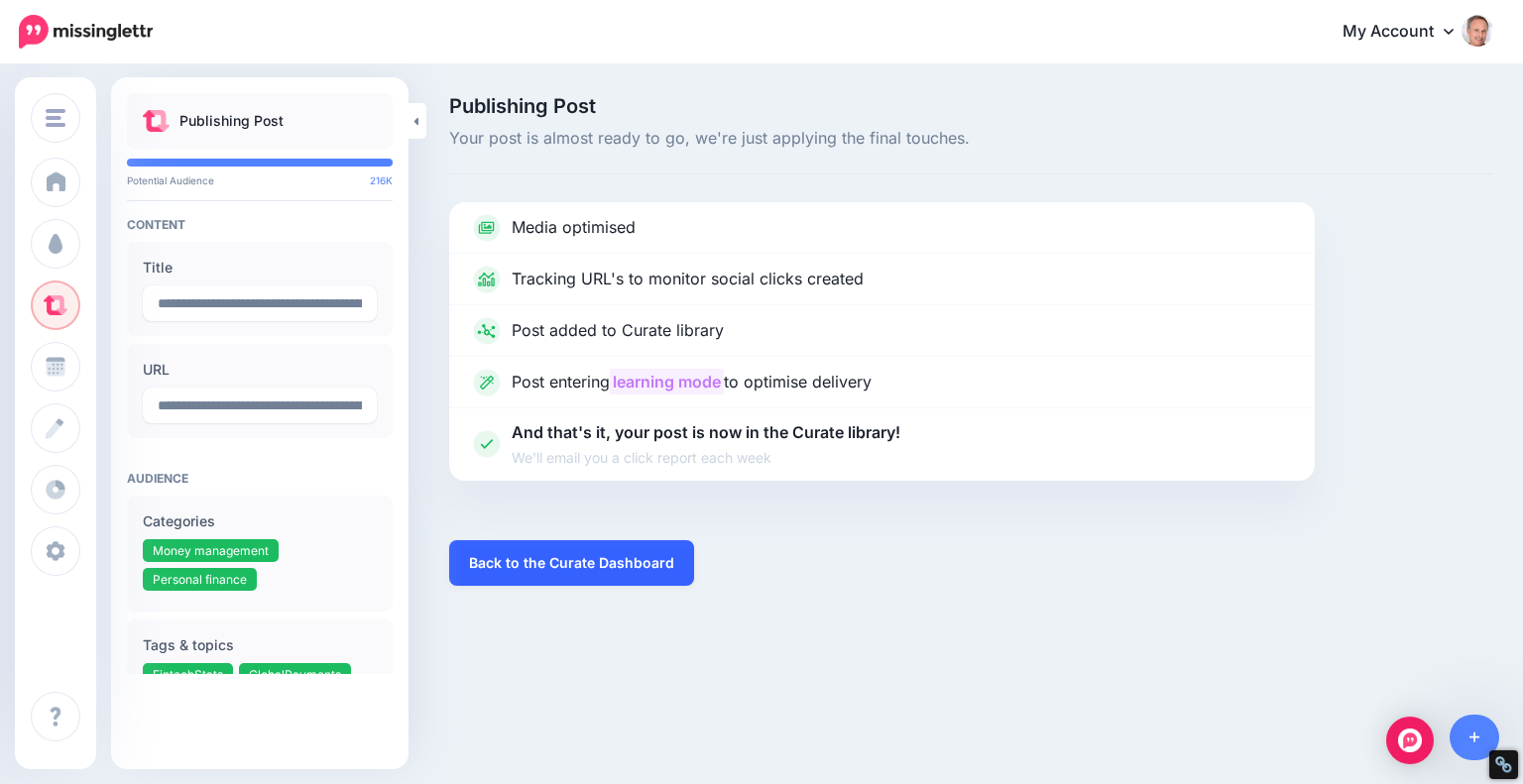 click on "Back to the Curate Dashboard" at bounding box center (571, 563) 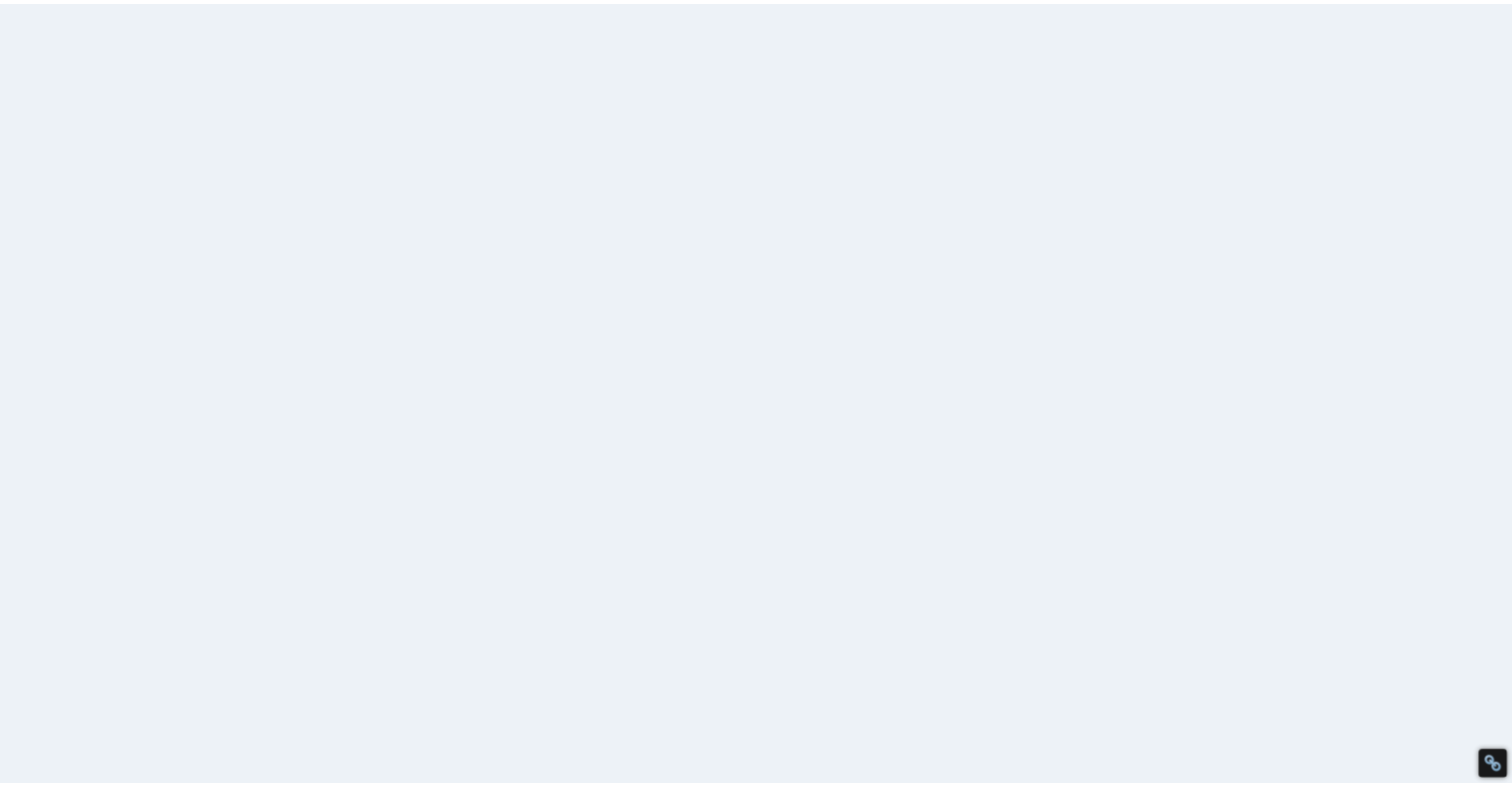 scroll, scrollTop: 0, scrollLeft: 0, axis: both 